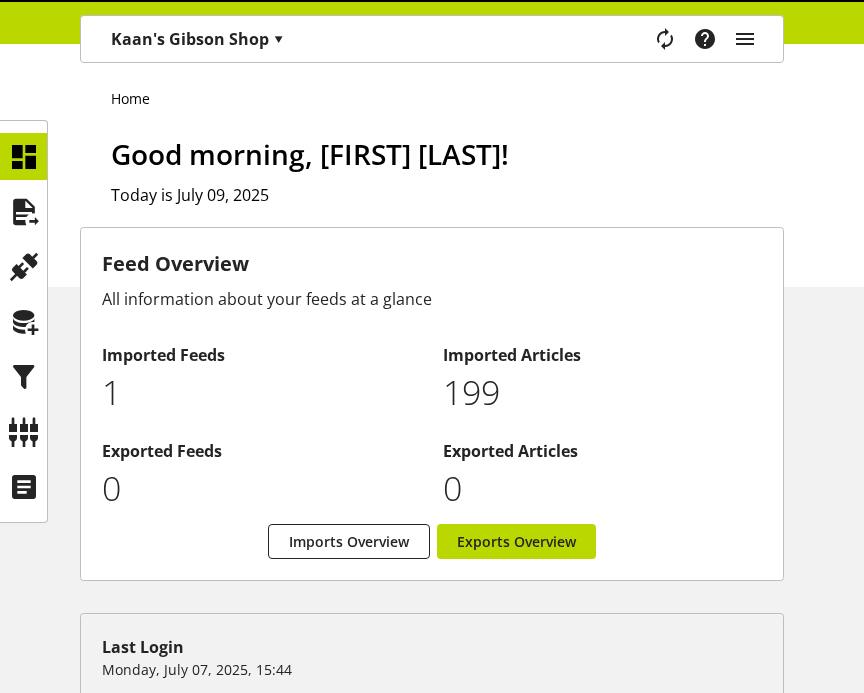 scroll, scrollTop: 0, scrollLeft: 0, axis: both 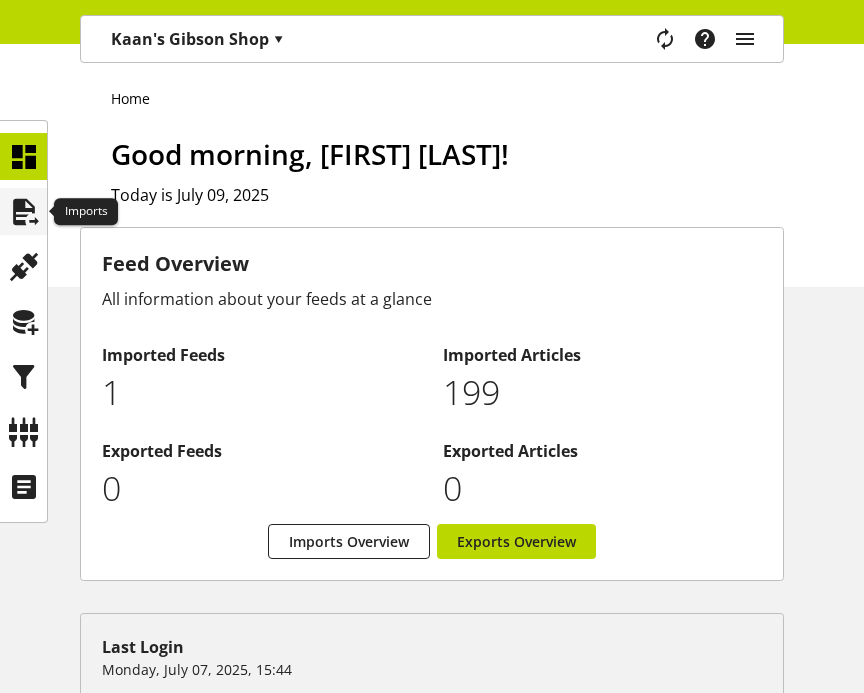 click at bounding box center [24, 212] 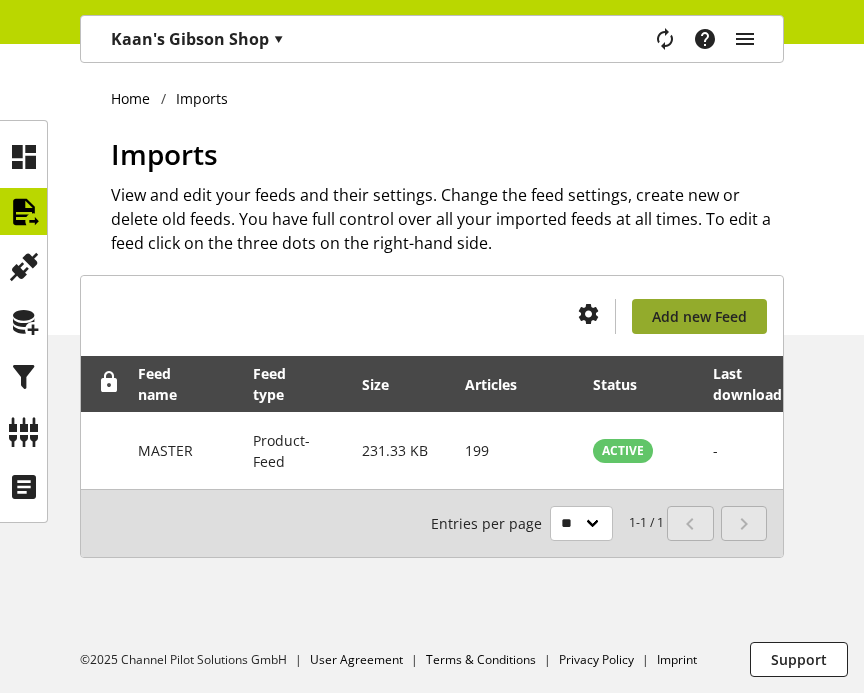 click on "Add new Feed" at bounding box center (699, 316) 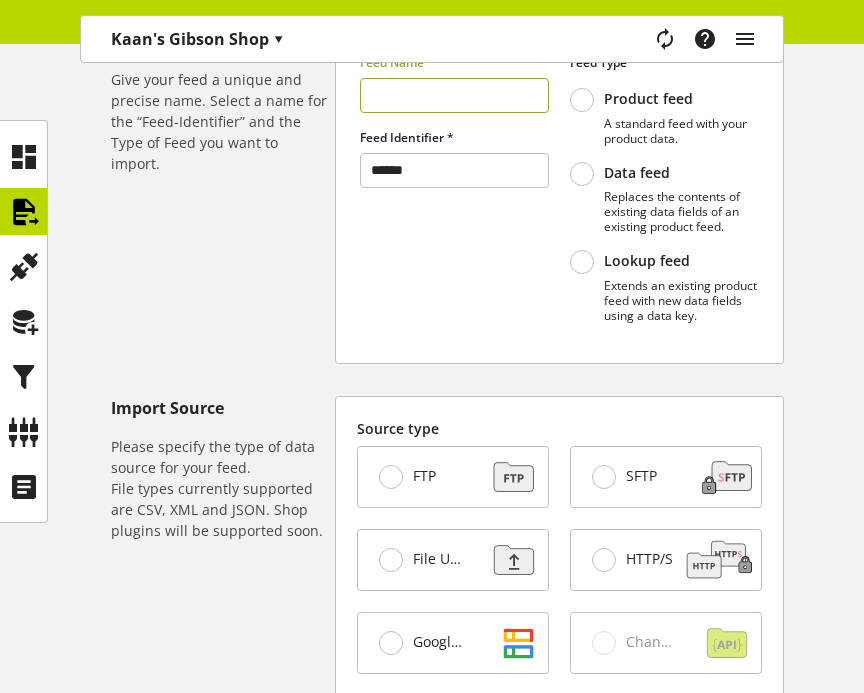 scroll, scrollTop: 299, scrollLeft: 0, axis: vertical 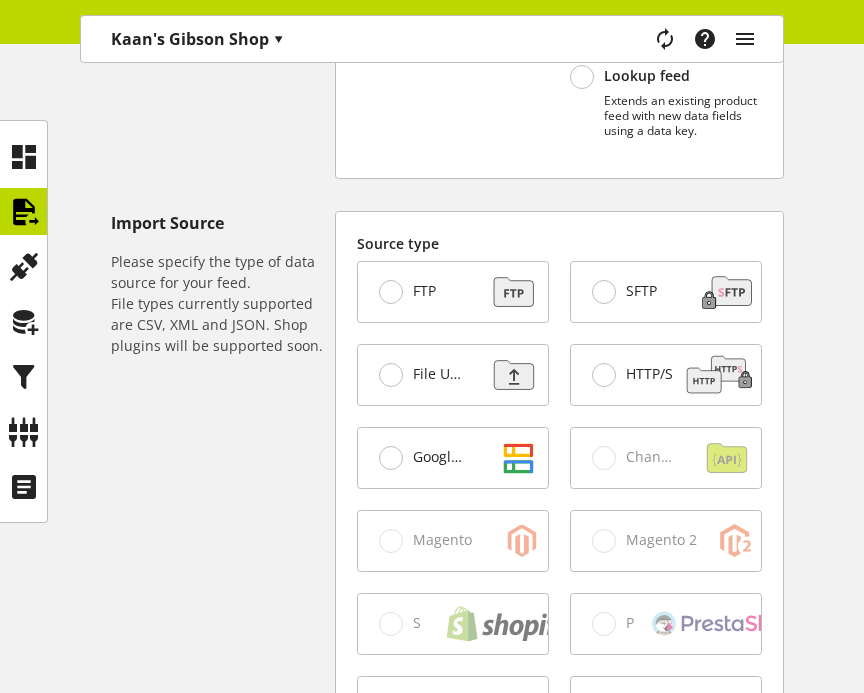 type on "***" 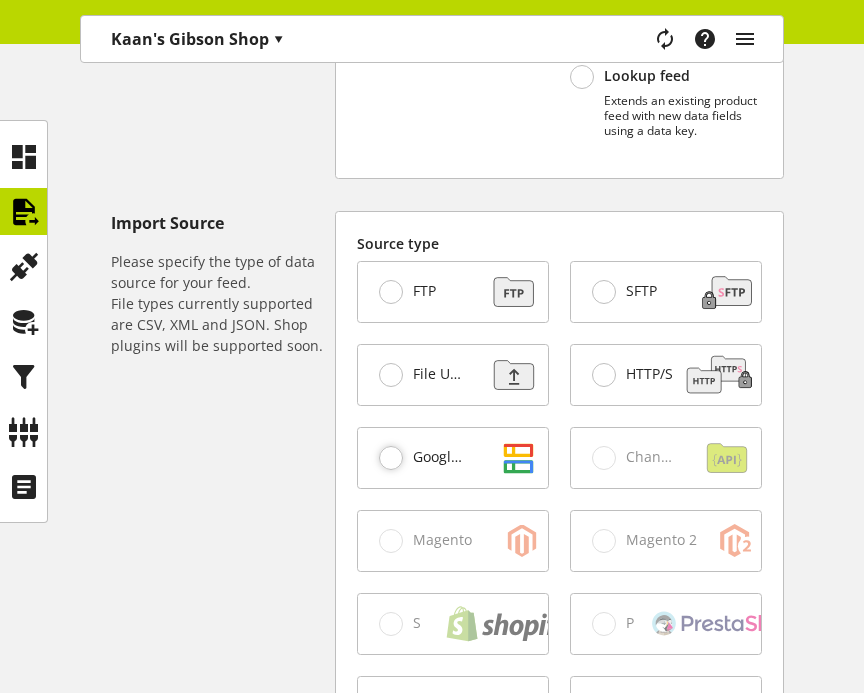 scroll, scrollTop: 1069, scrollLeft: 0, axis: vertical 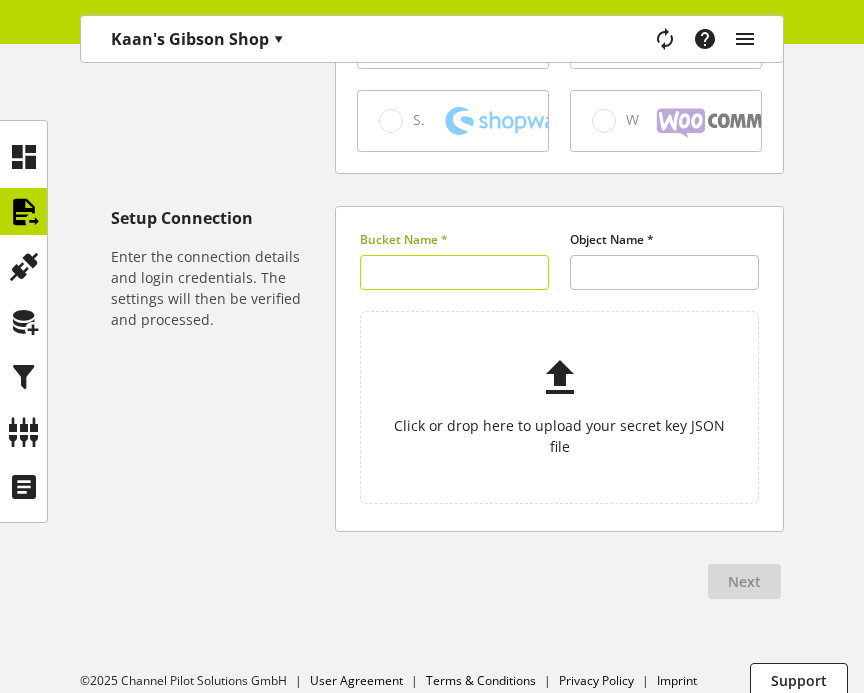 click at bounding box center (454, 272) 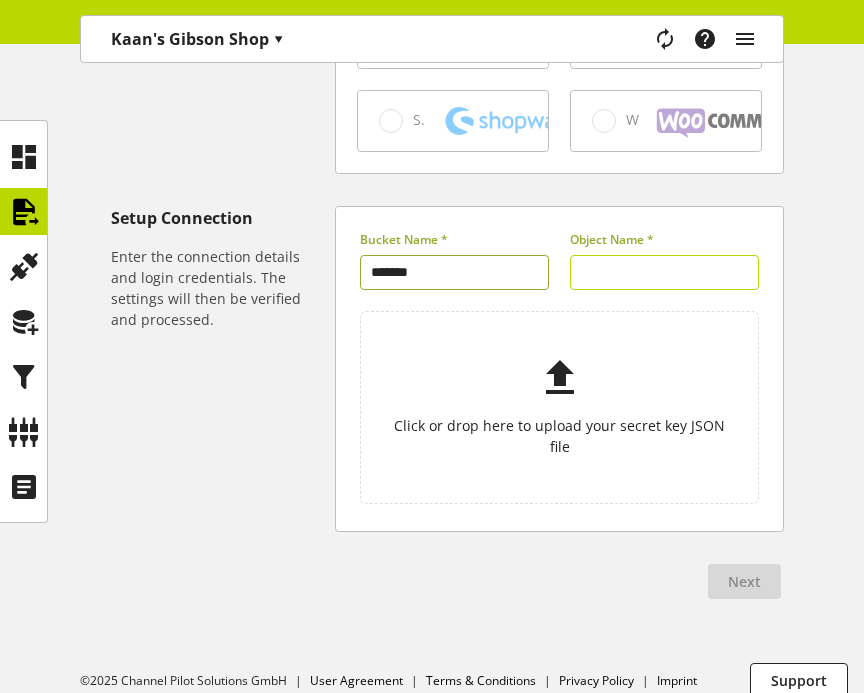 type on "*******" 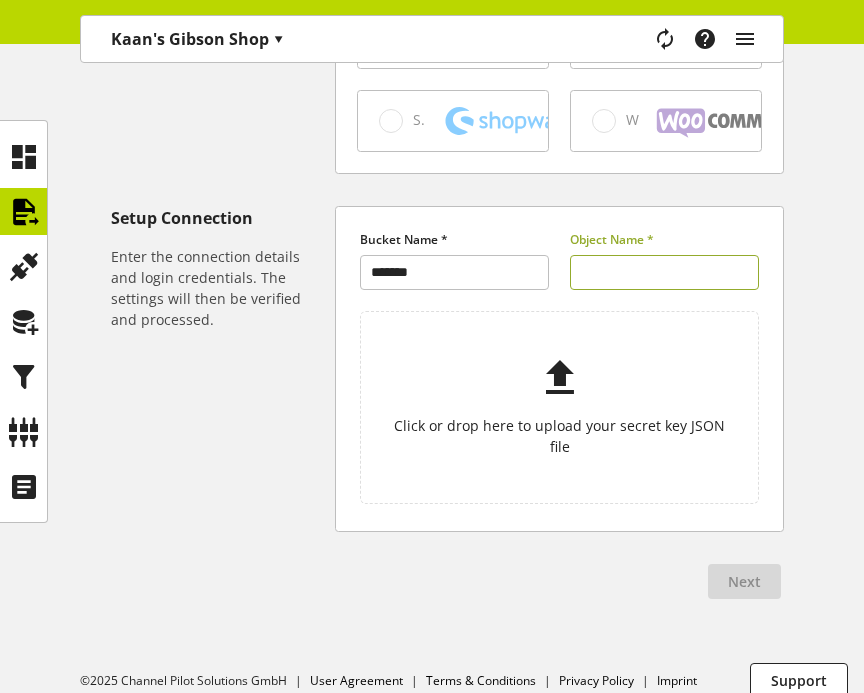 click at bounding box center [664, 272] 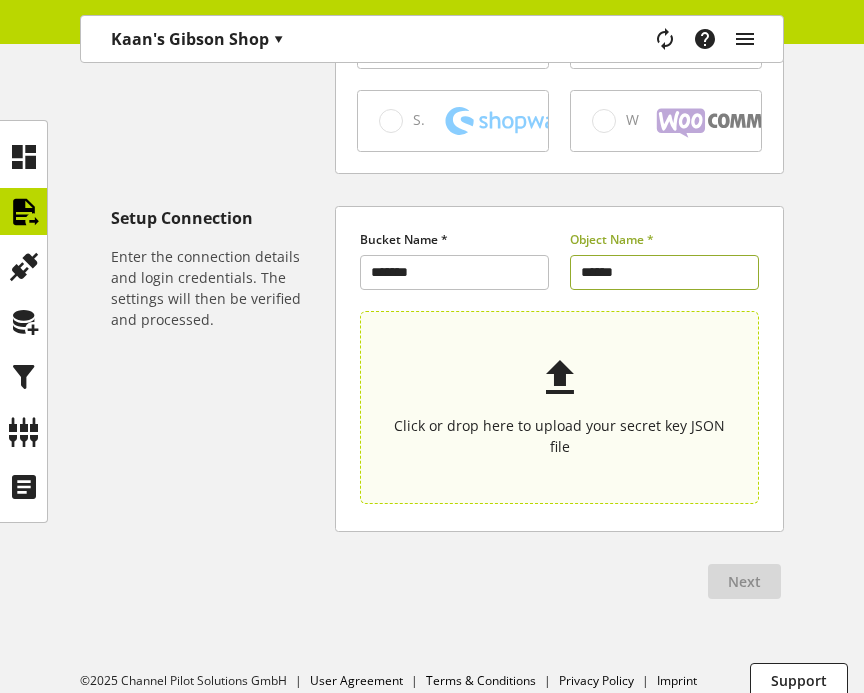 type on "******" 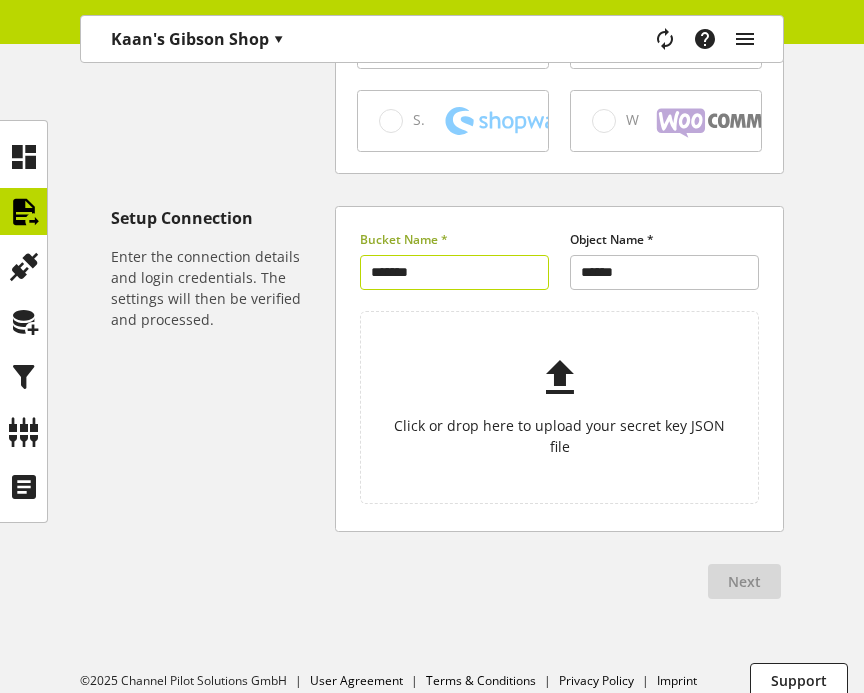 click on "*******" at bounding box center (454, 272) 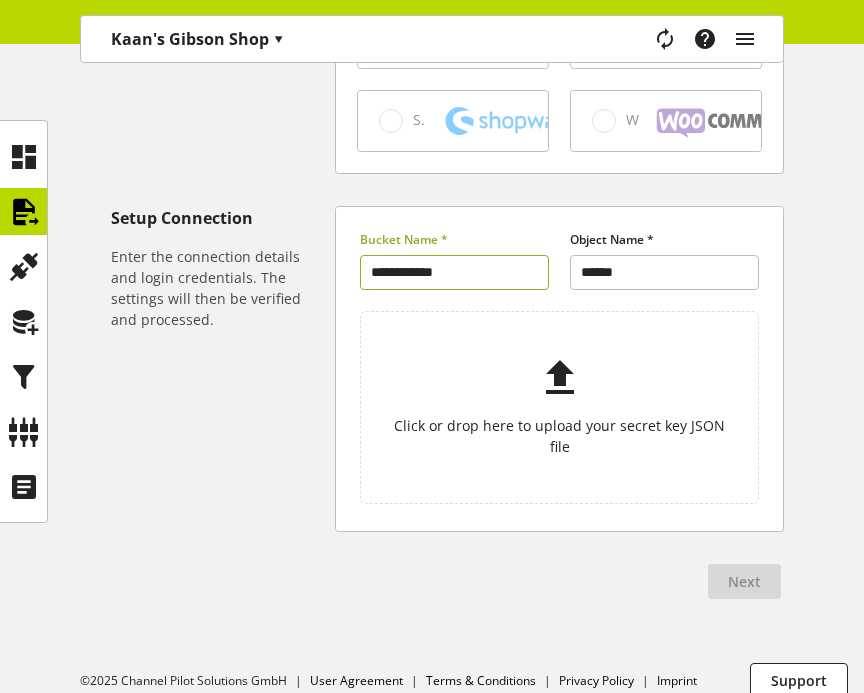 click on "**********" at bounding box center [454, 272] 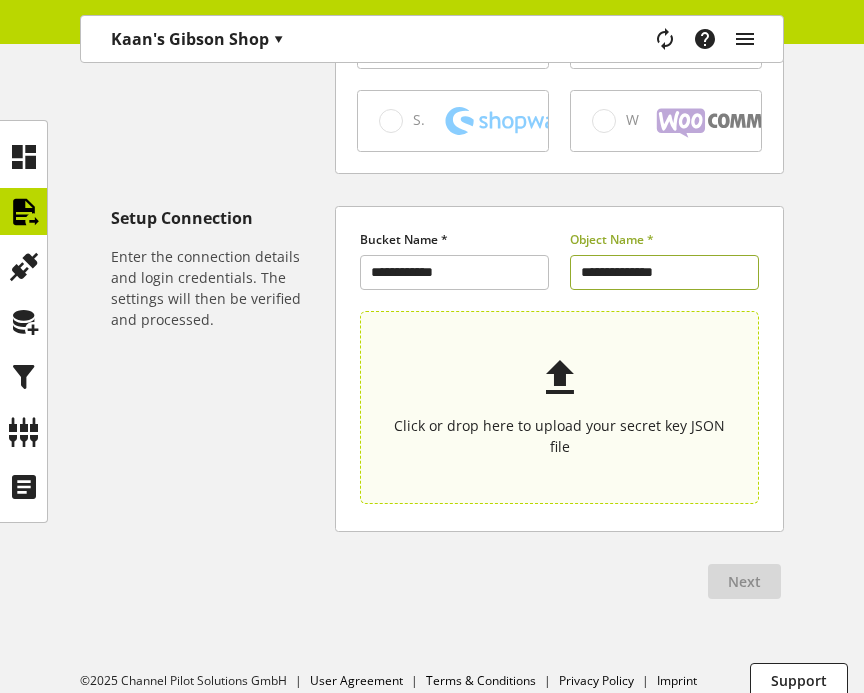 type on "**********" 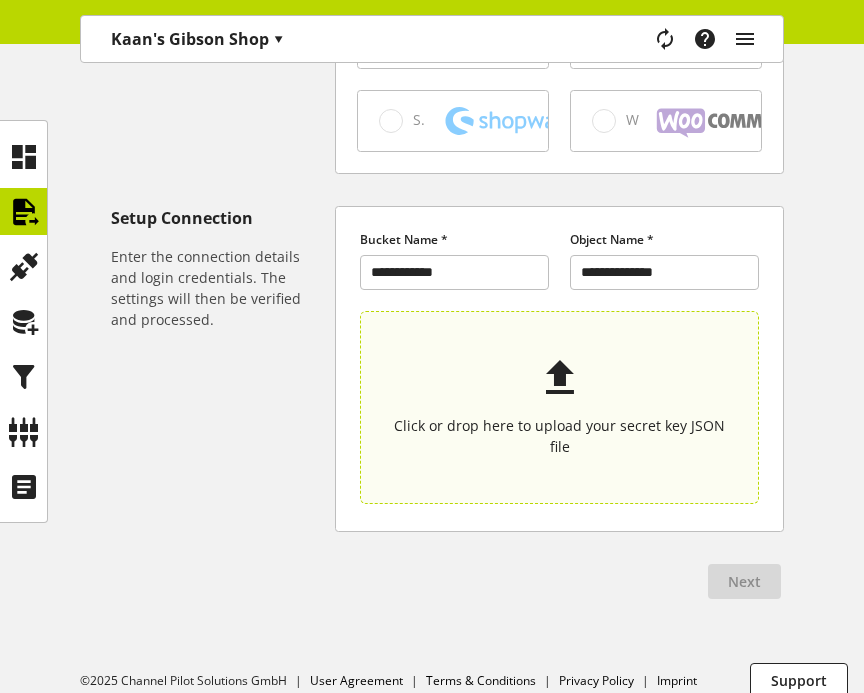 click at bounding box center (560, 379) 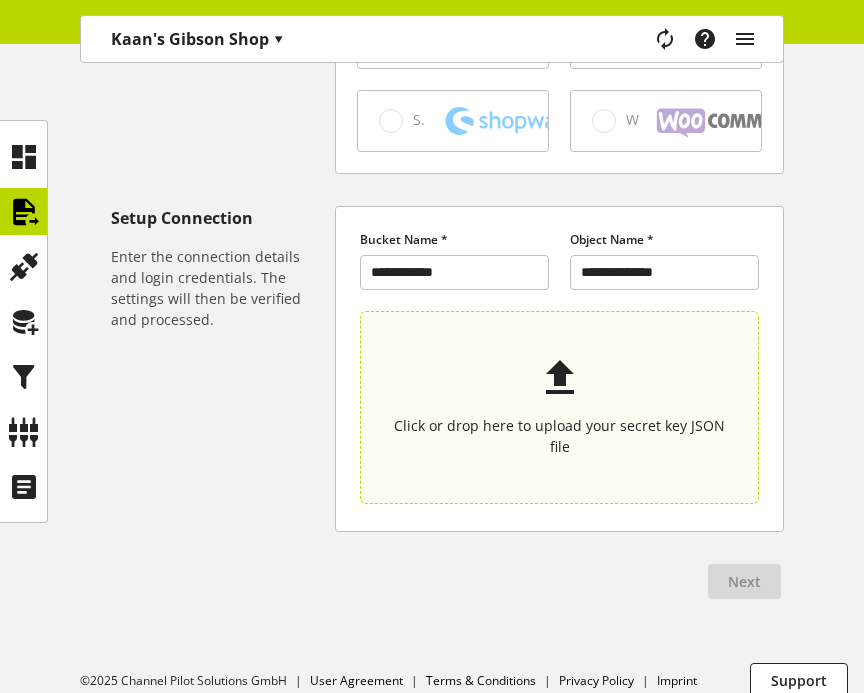 type on "**********" 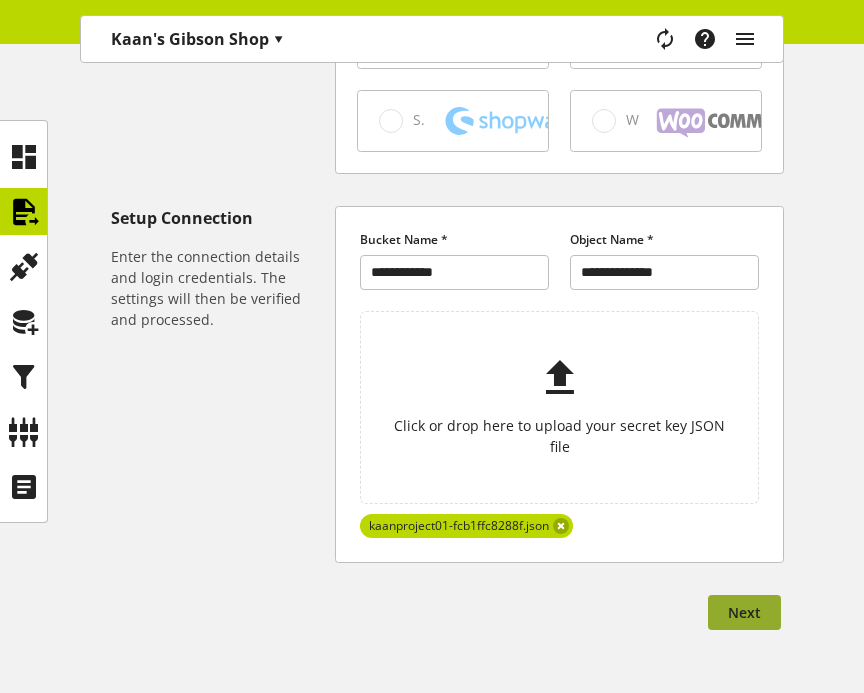 click on "Next" at bounding box center (744, 612) 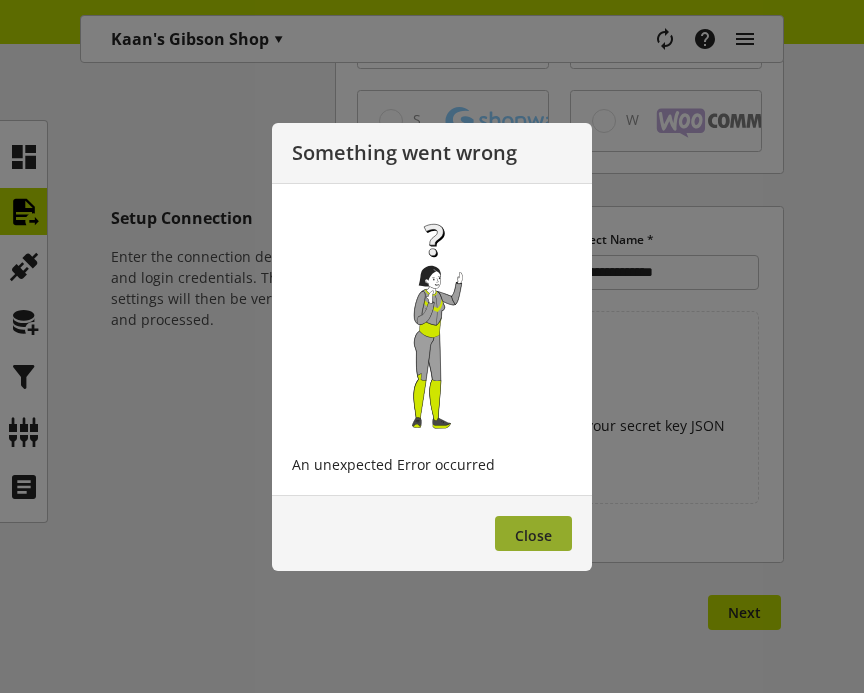 click on "Close" at bounding box center [533, 535] 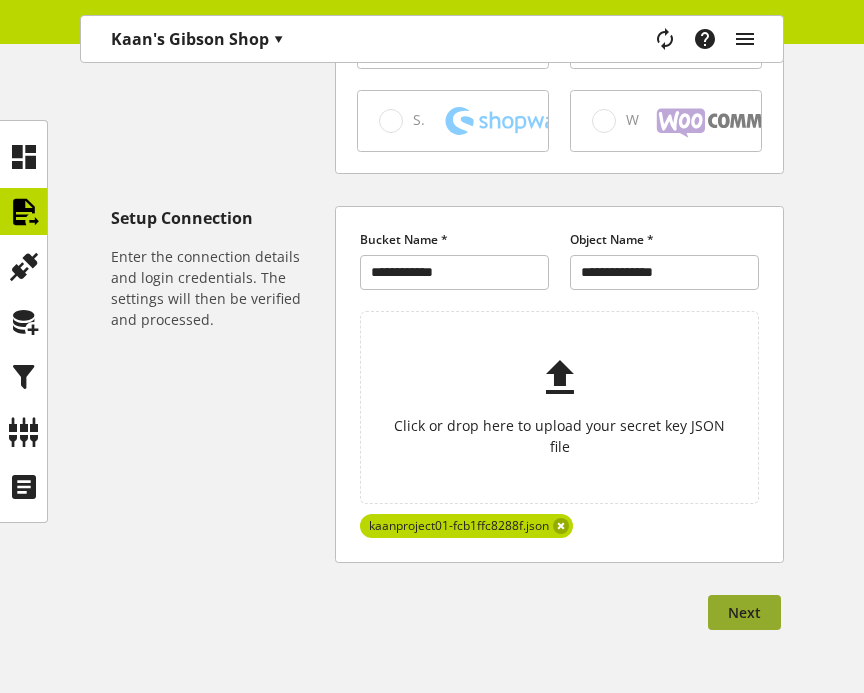 click on "Next" at bounding box center [744, 612] 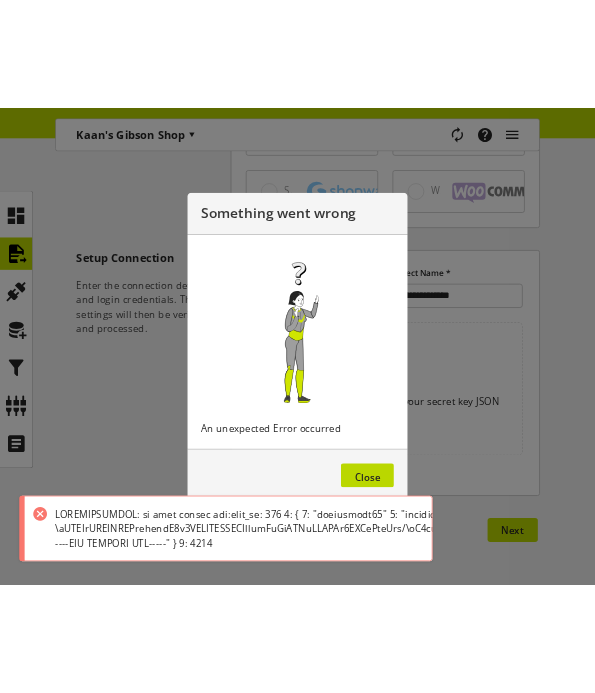 scroll, scrollTop: 1306, scrollLeft: 0, axis: vertical 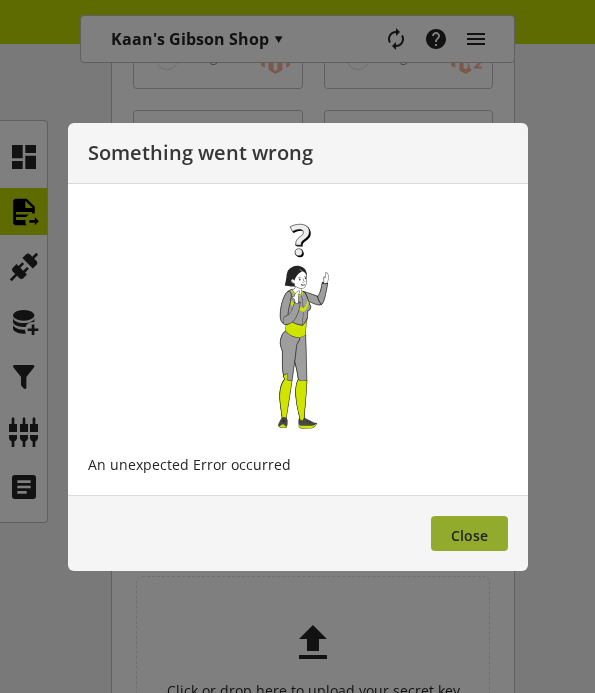 click on "Close" at bounding box center [469, 533] 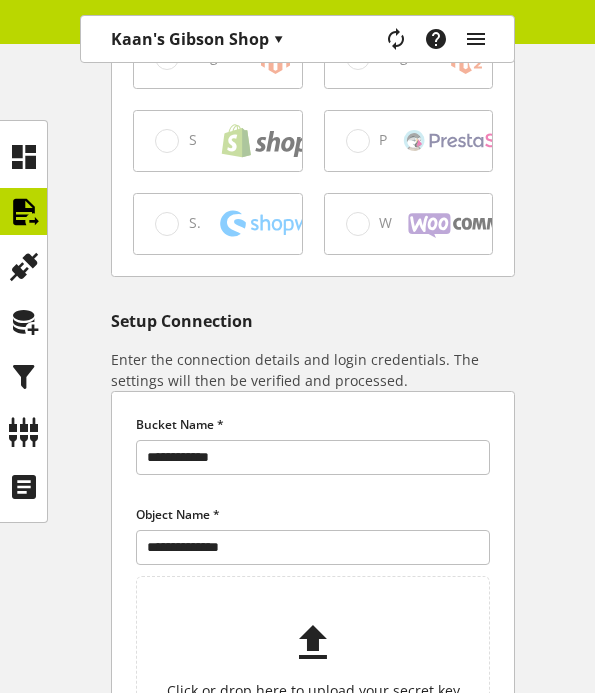 drag, startPoint x: 593, startPoint y: 355, endPoint x: 475, endPoint y: 360, distance: 118.10589 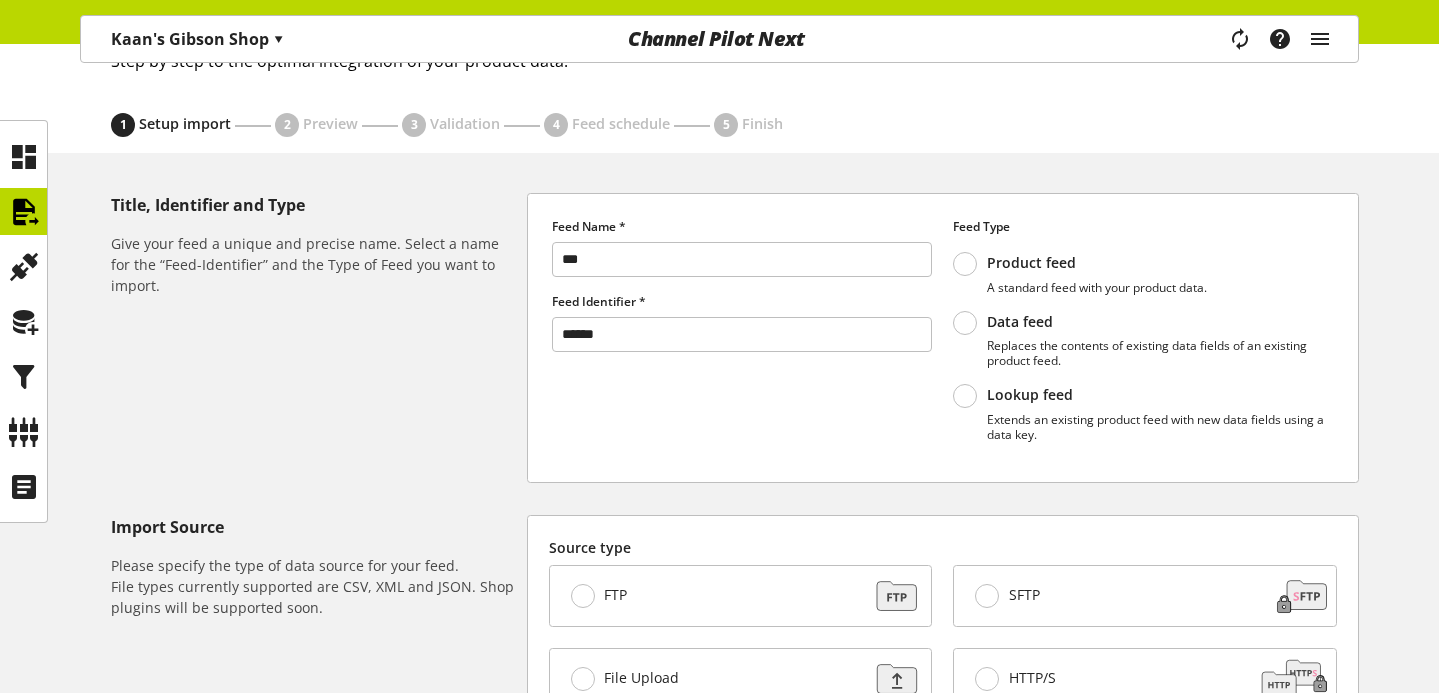scroll, scrollTop: 133, scrollLeft: 0, axis: vertical 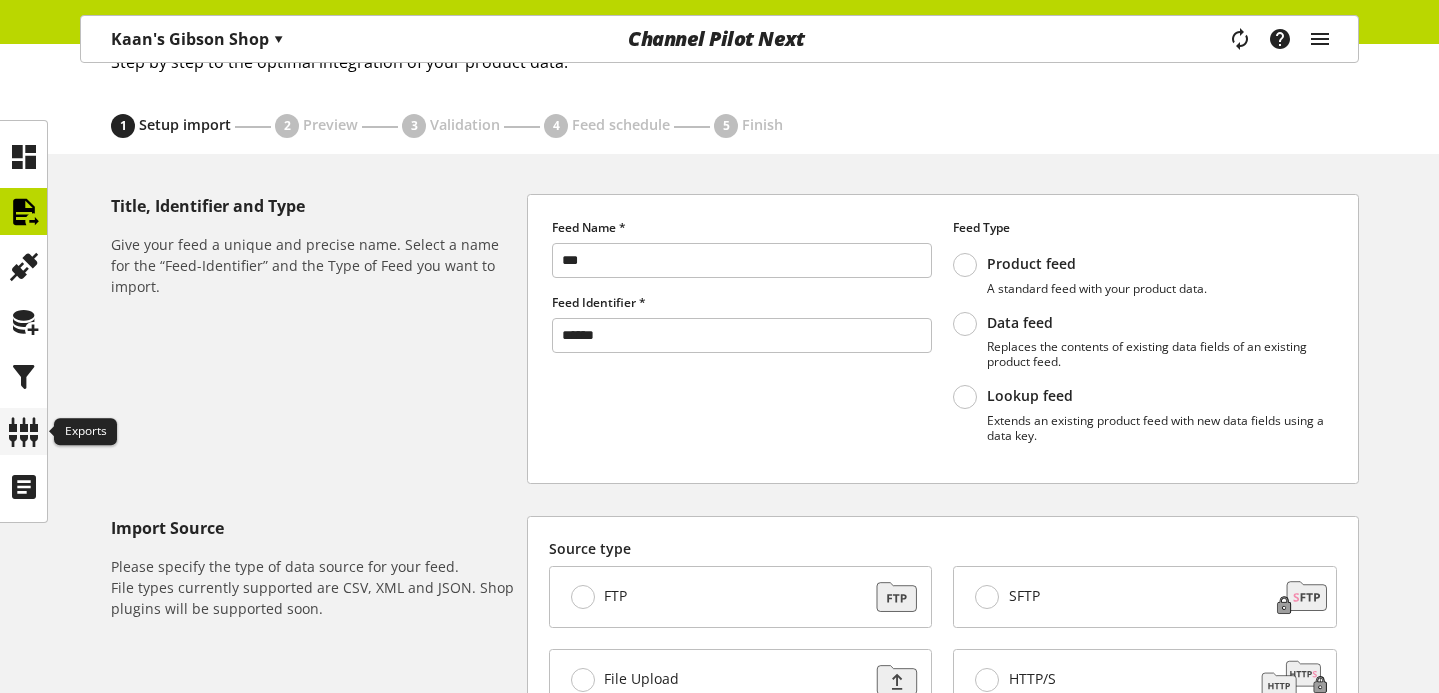 click at bounding box center (24, 432) 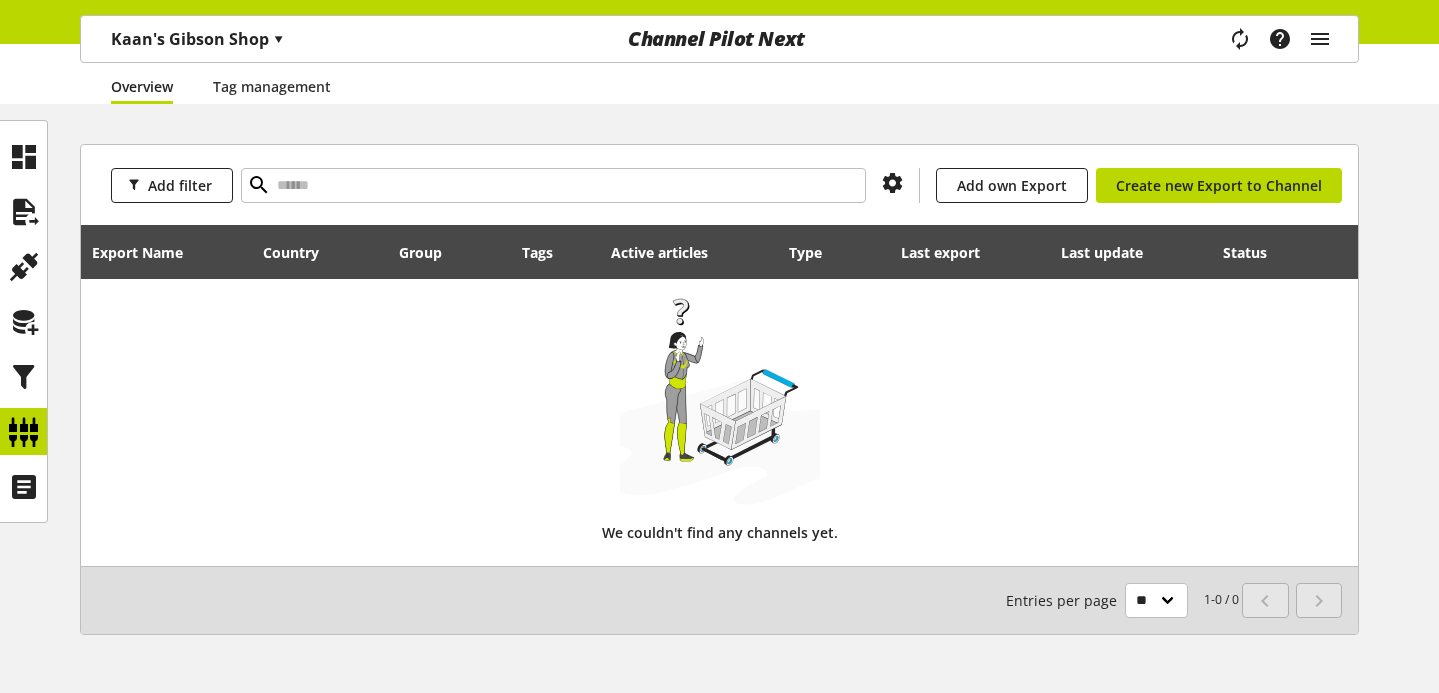 scroll, scrollTop: 181, scrollLeft: 0, axis: vertical 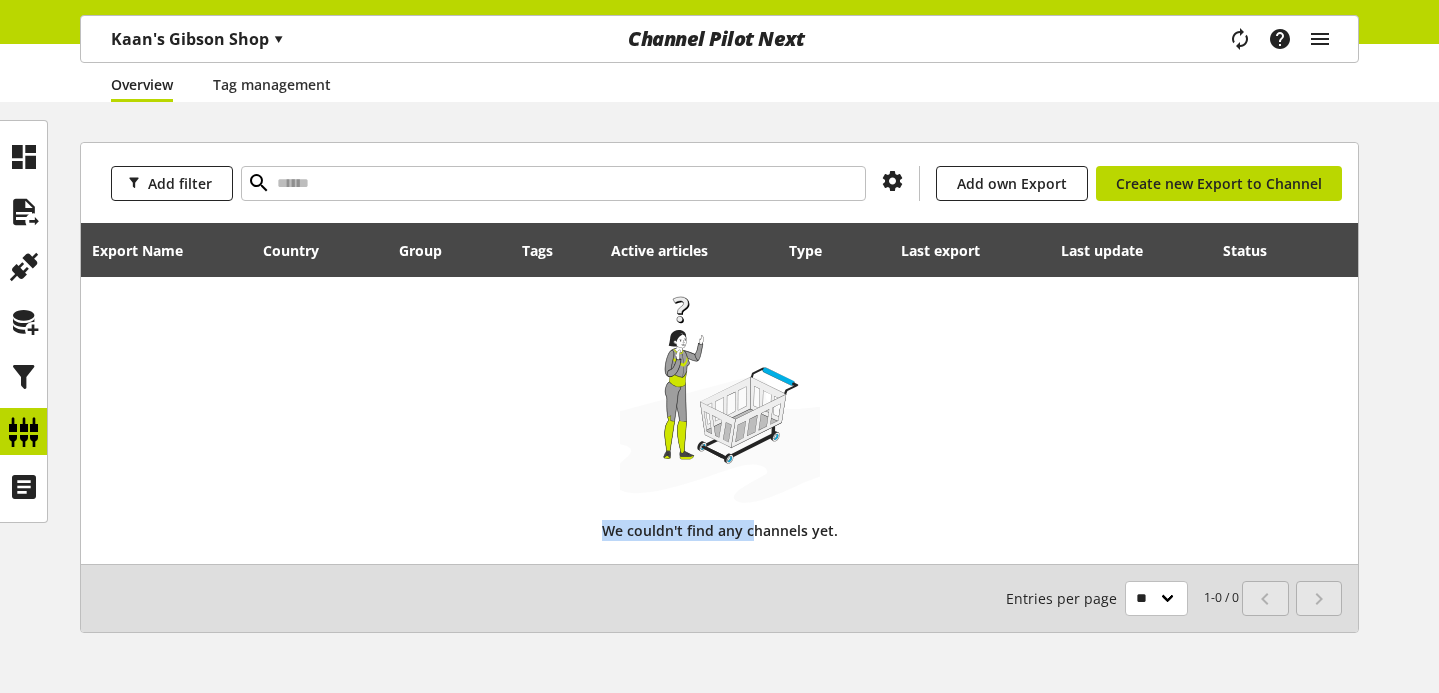 drag, startPoint x: 750, startPoint y: 537, endPoint x: 525, endPoint y: 416, distance: 255.4721 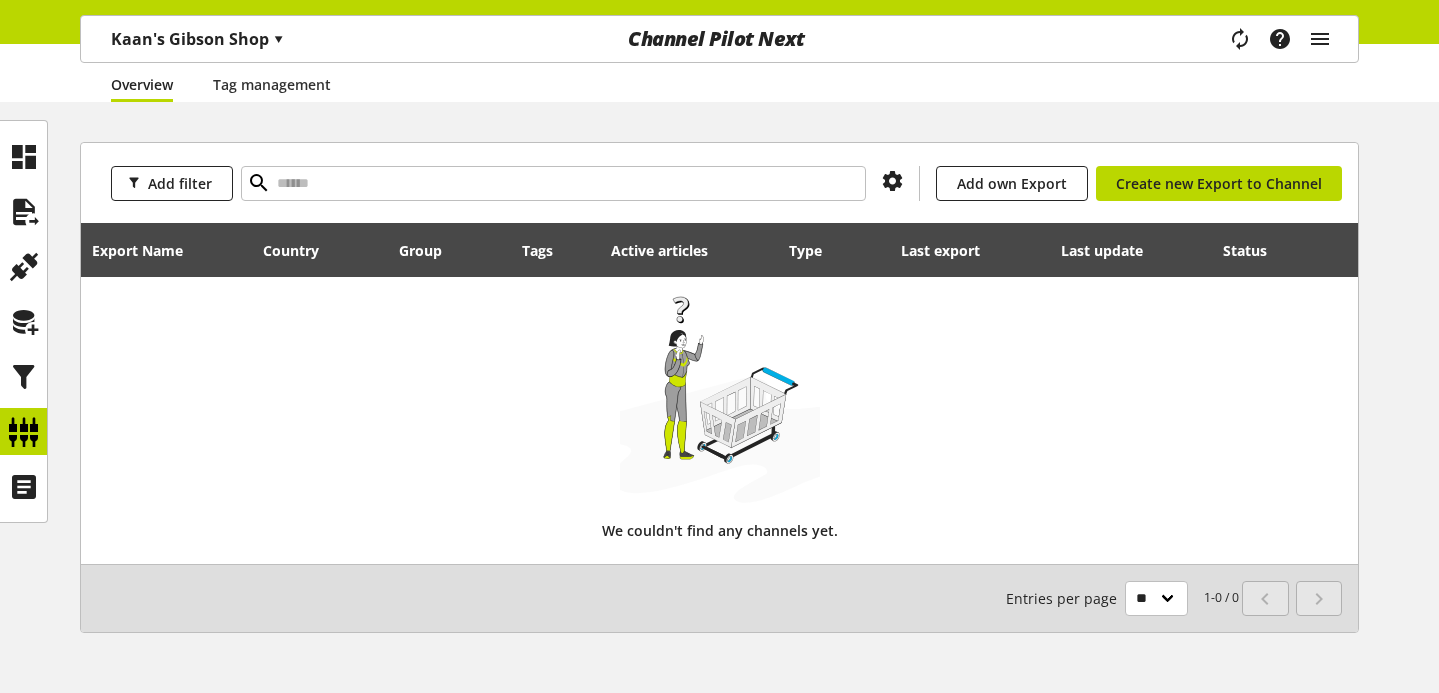 click at bounding box center (720, 394) 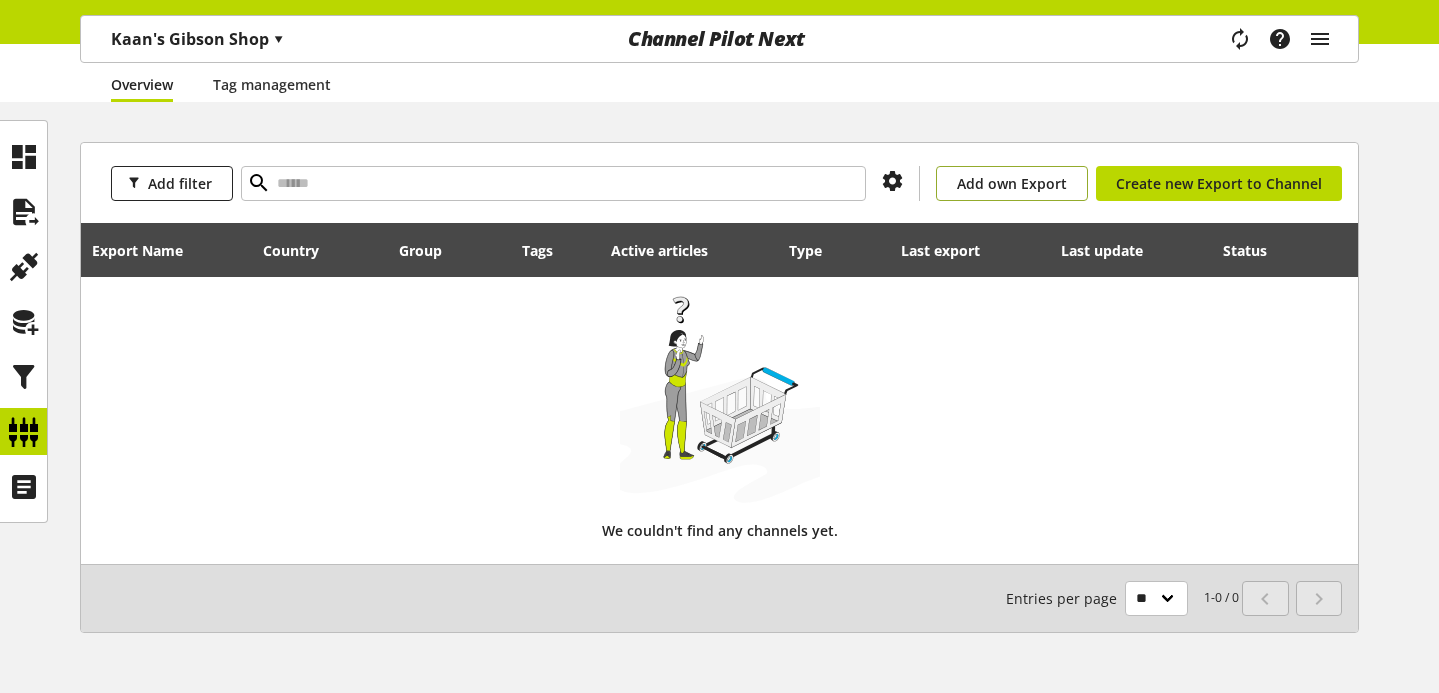 click on "Add own Export" at bounding box center [1012, 183] 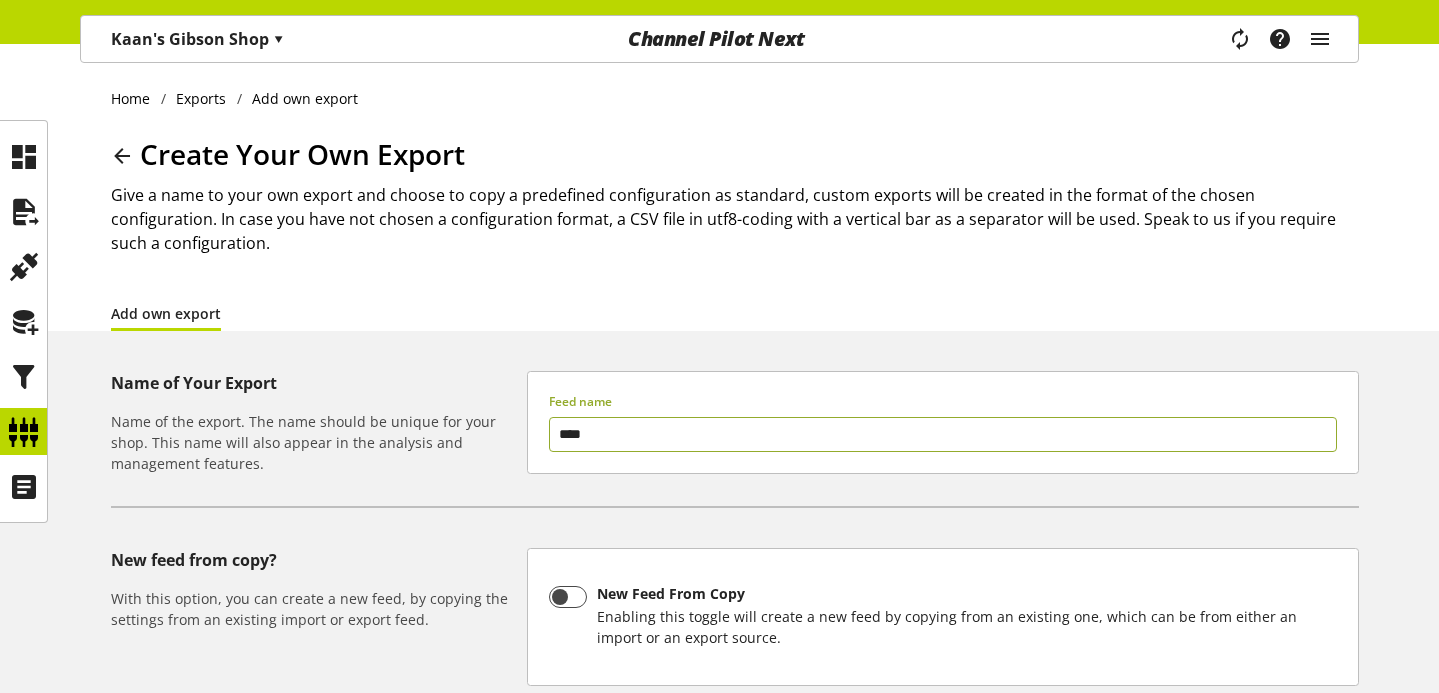 scroll, scrollTop: 249, scrollLeft: 0, axis: vertical 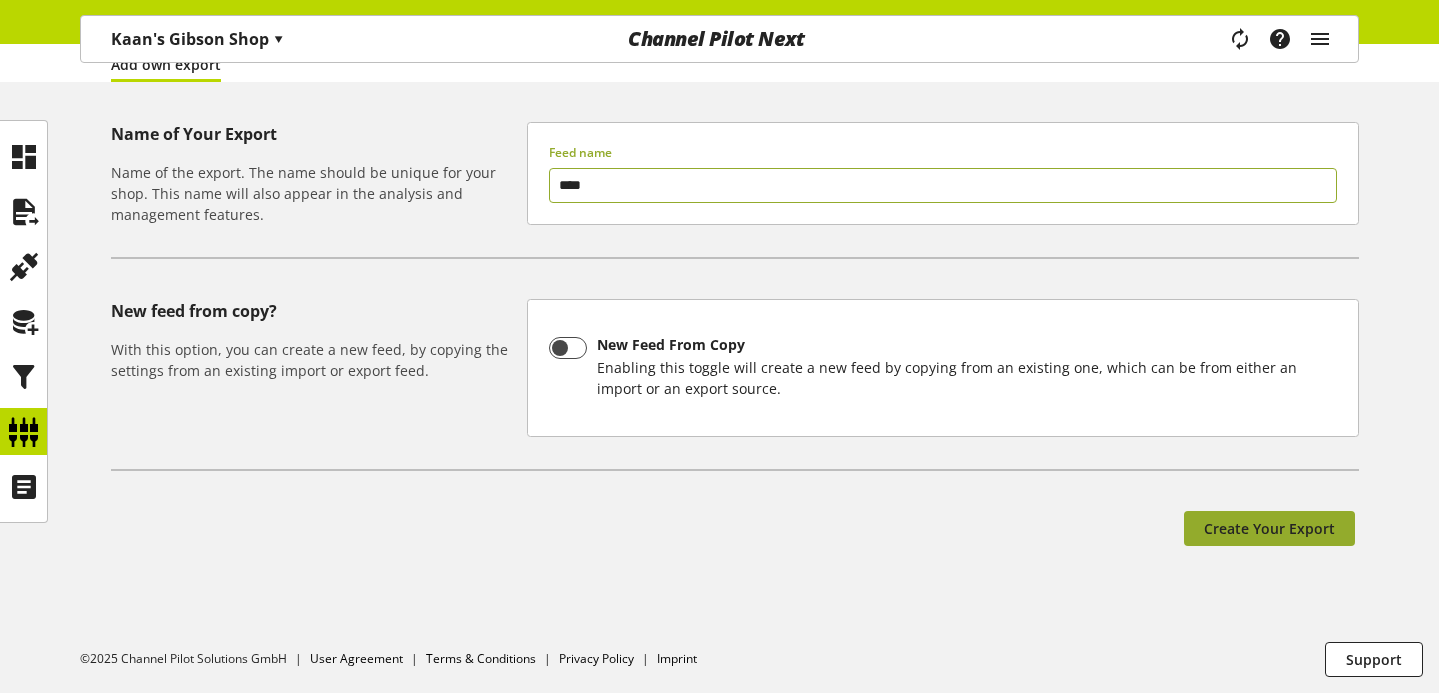 type on "****" 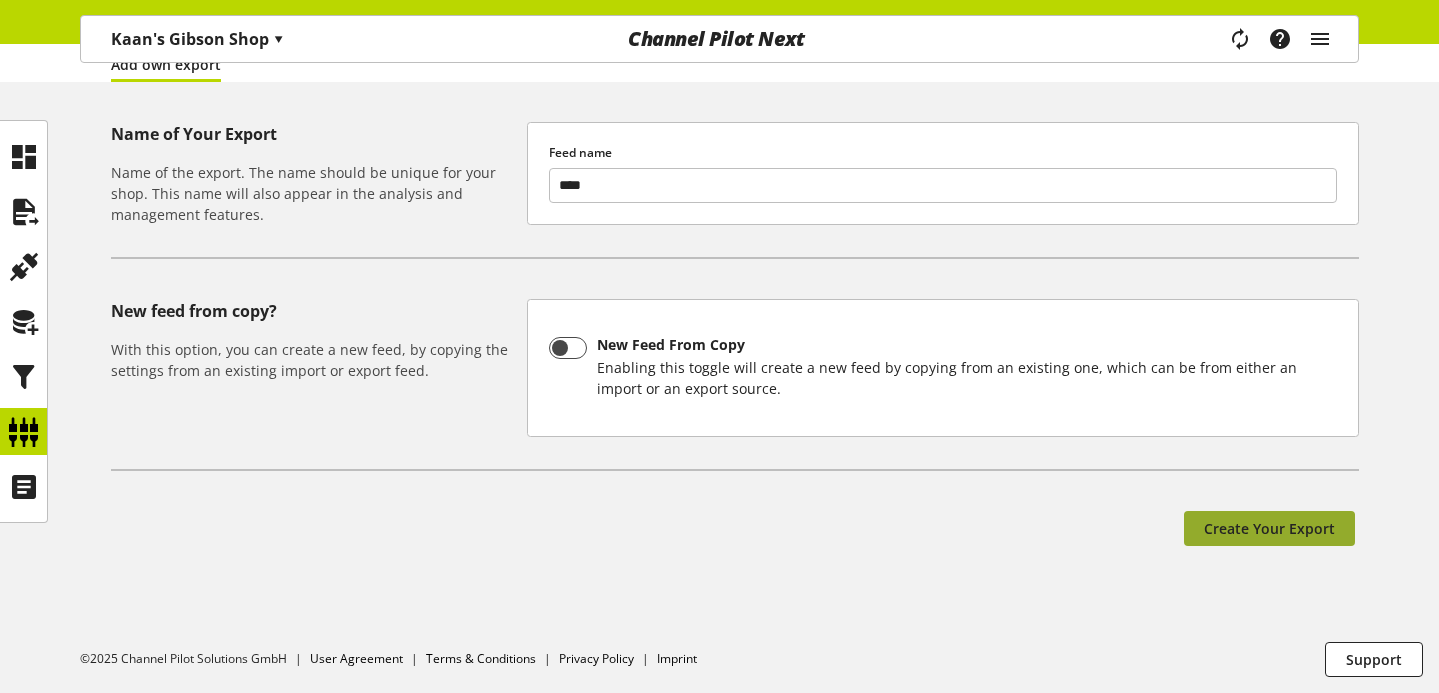 click on "Create Your Export" at bounding box center (1269, 528) 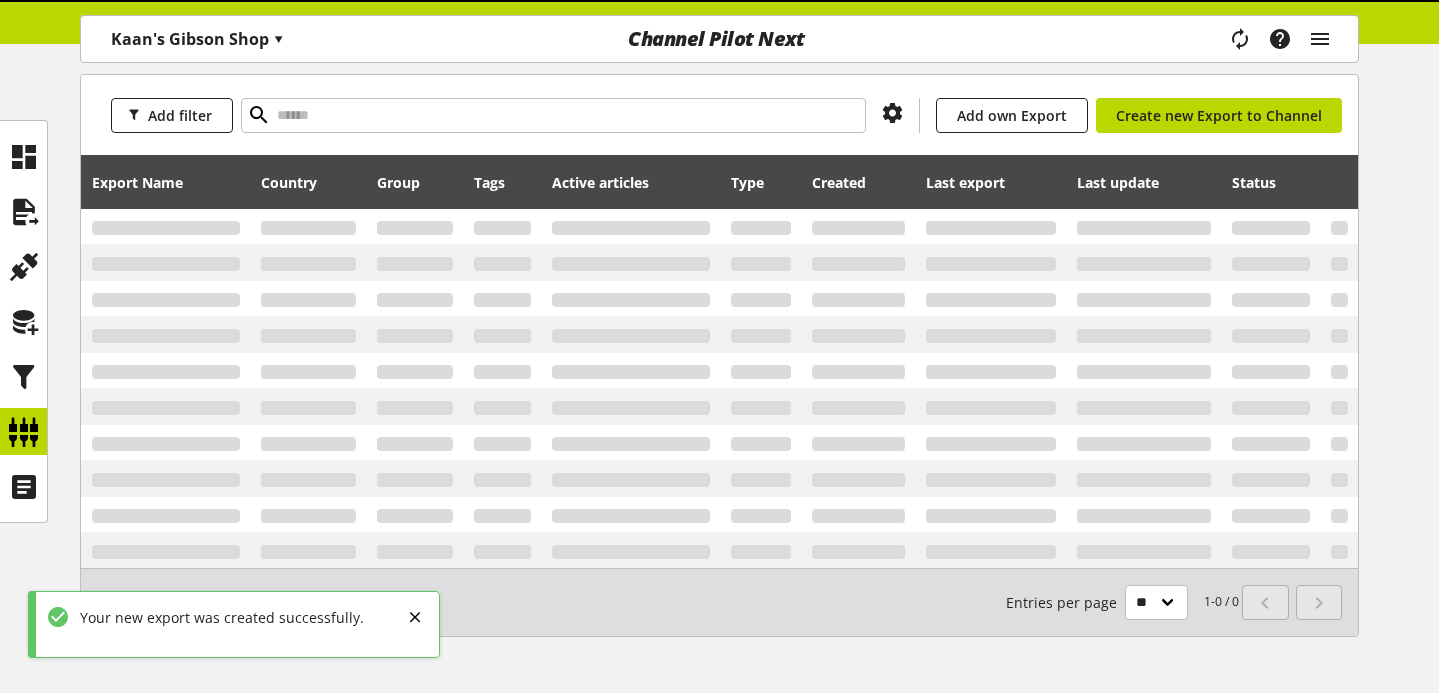 scroll, scrollTop: 0, scrollLeft: 0, axis: both 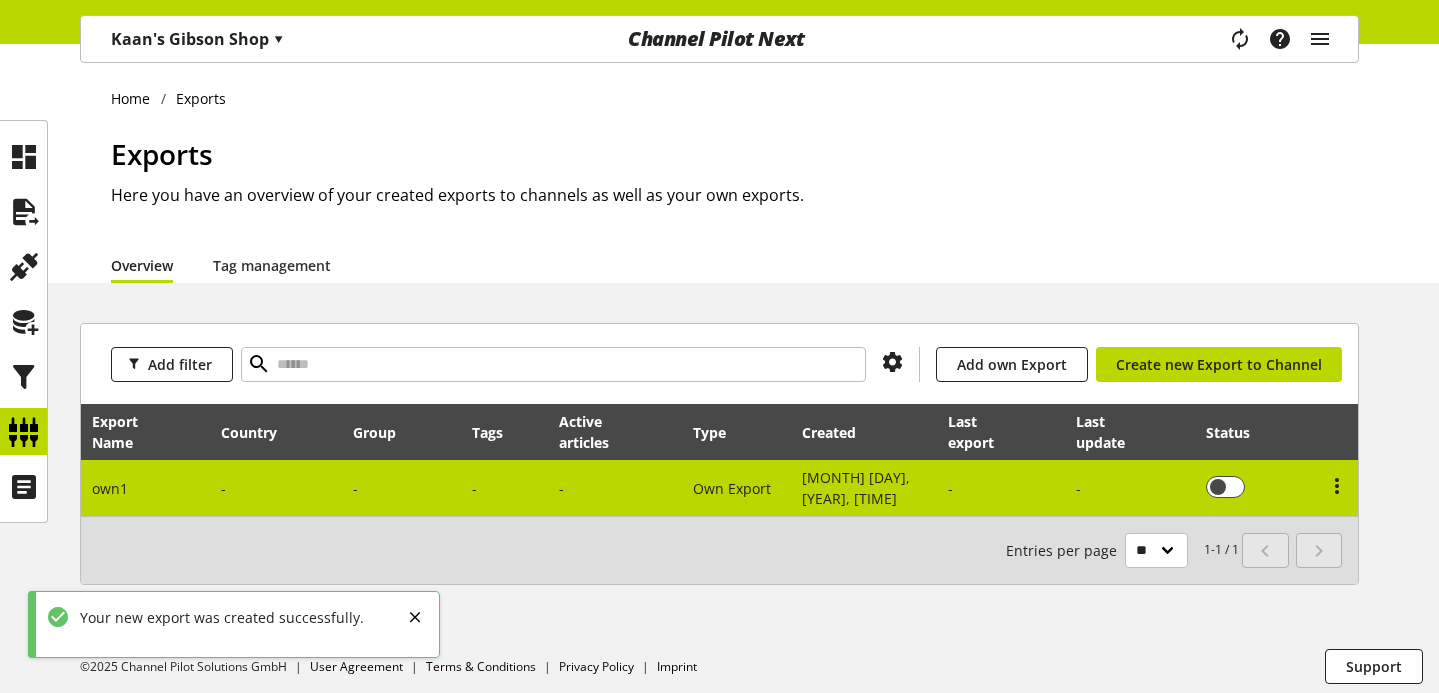 click on "Own Export" at bounding box center [736, 488] 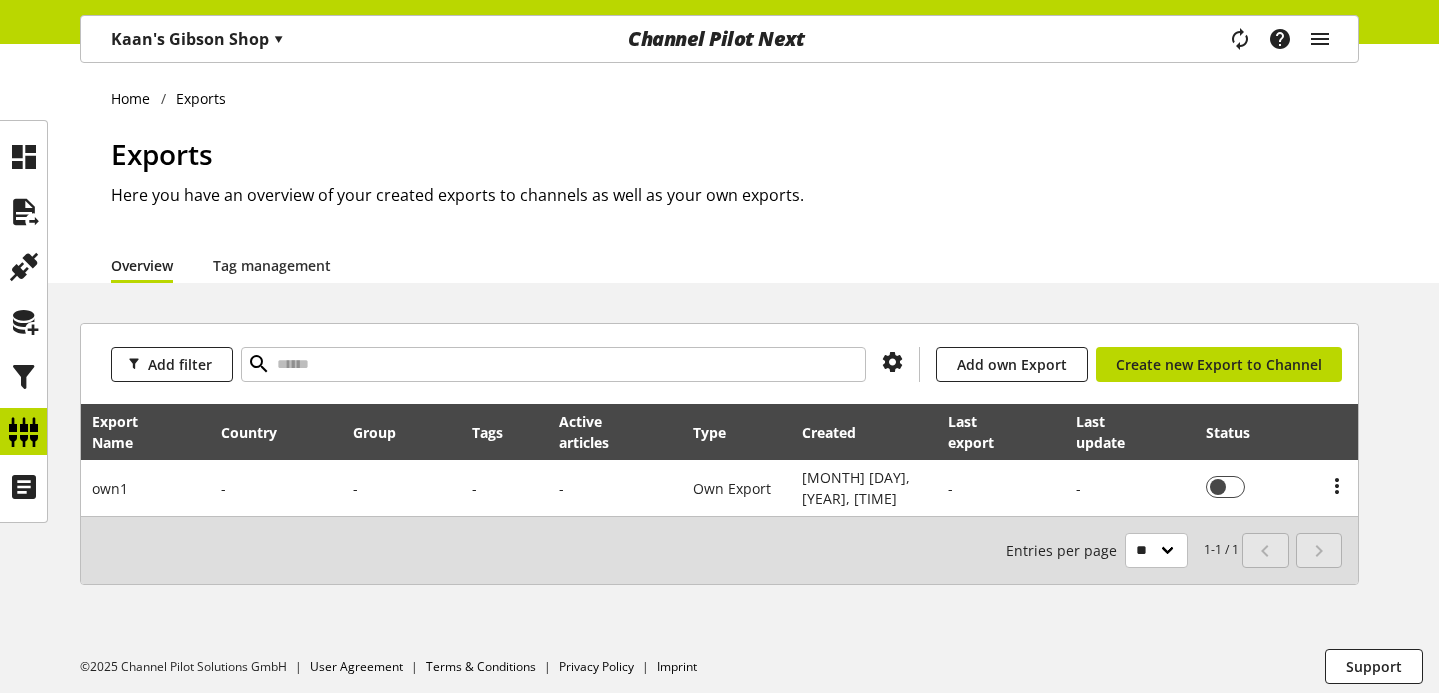 scroll, scrollTop: 7, scrollLeft: 0, axis: vertical 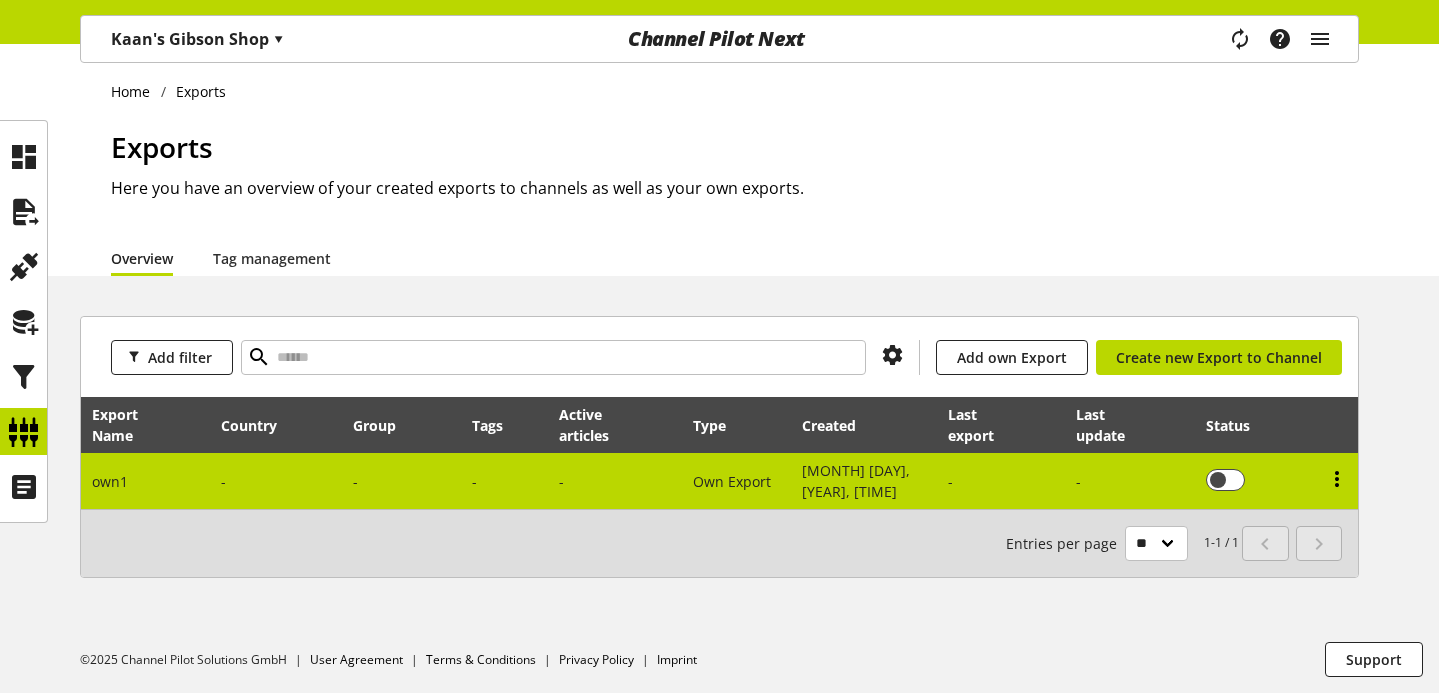 click at bounding box center [1337, 479] 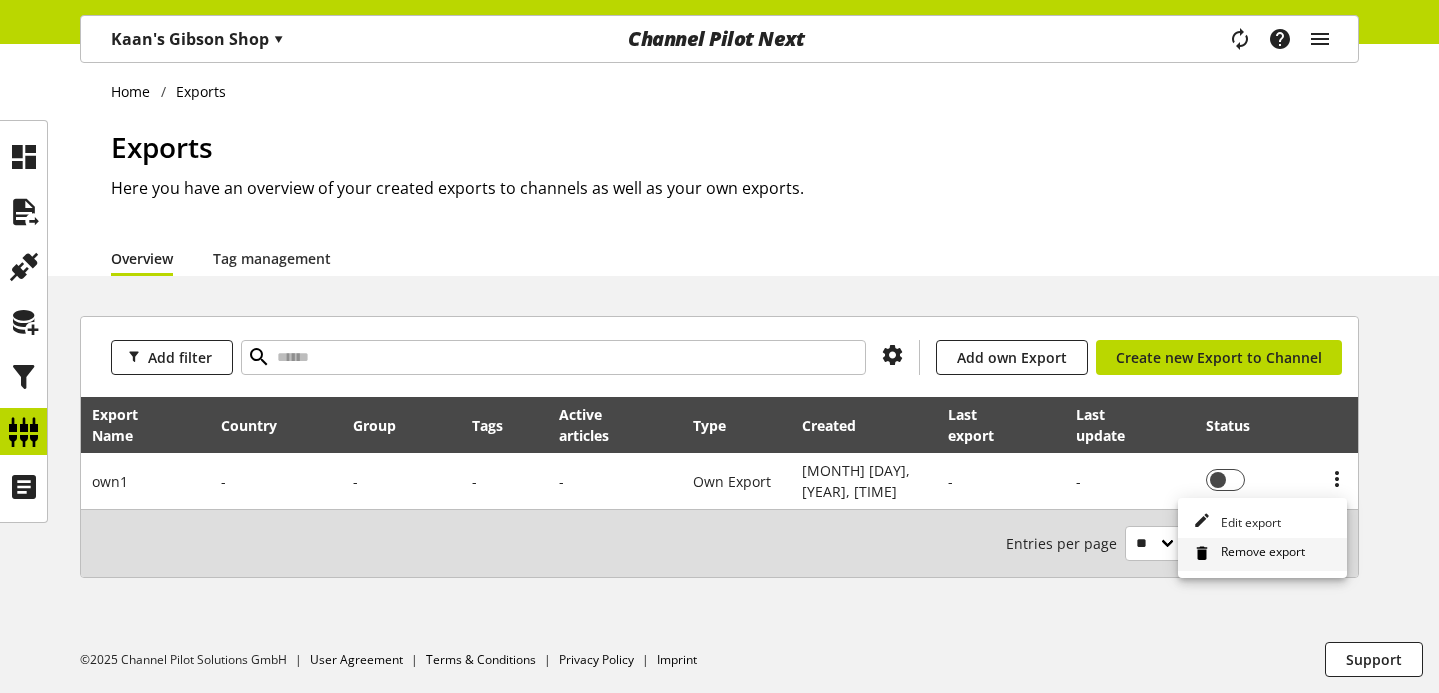click on "Remove export" at bounding box center (1259, 554) 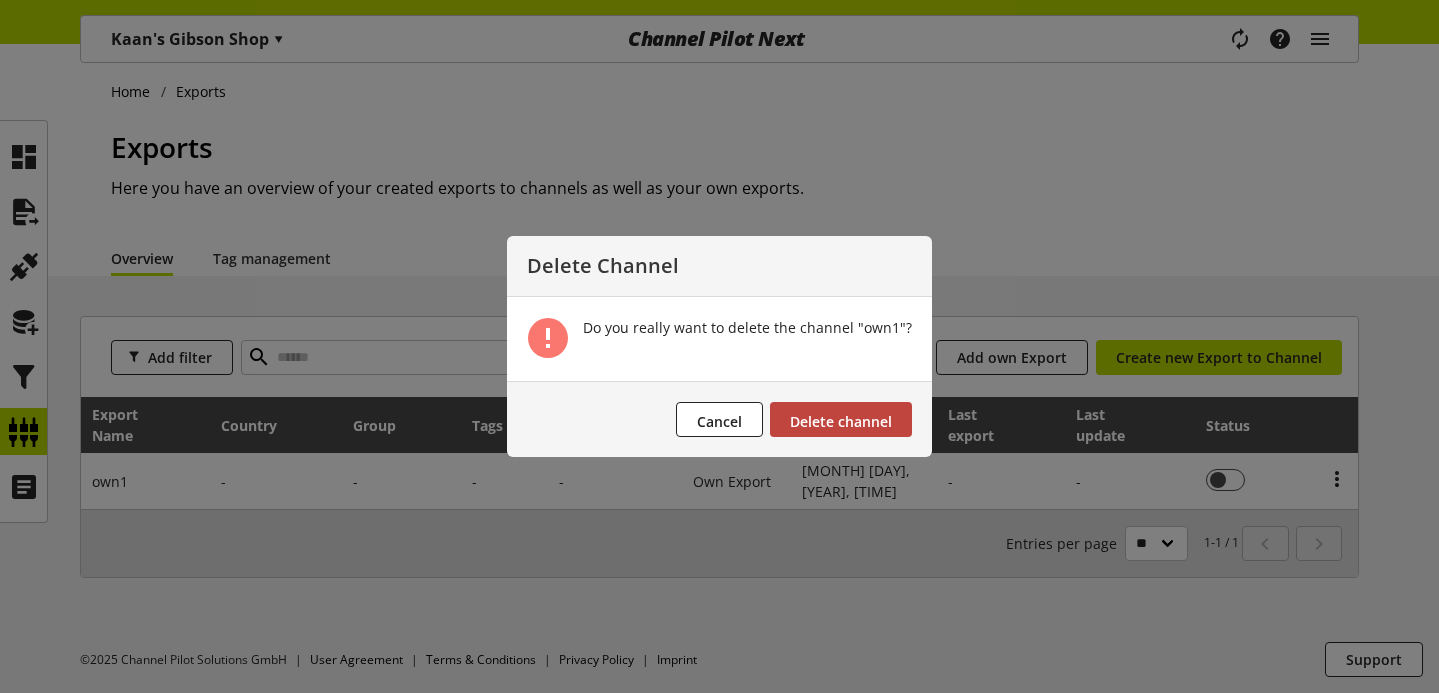 click on "Delete channel" at bounding box center (841, 419) 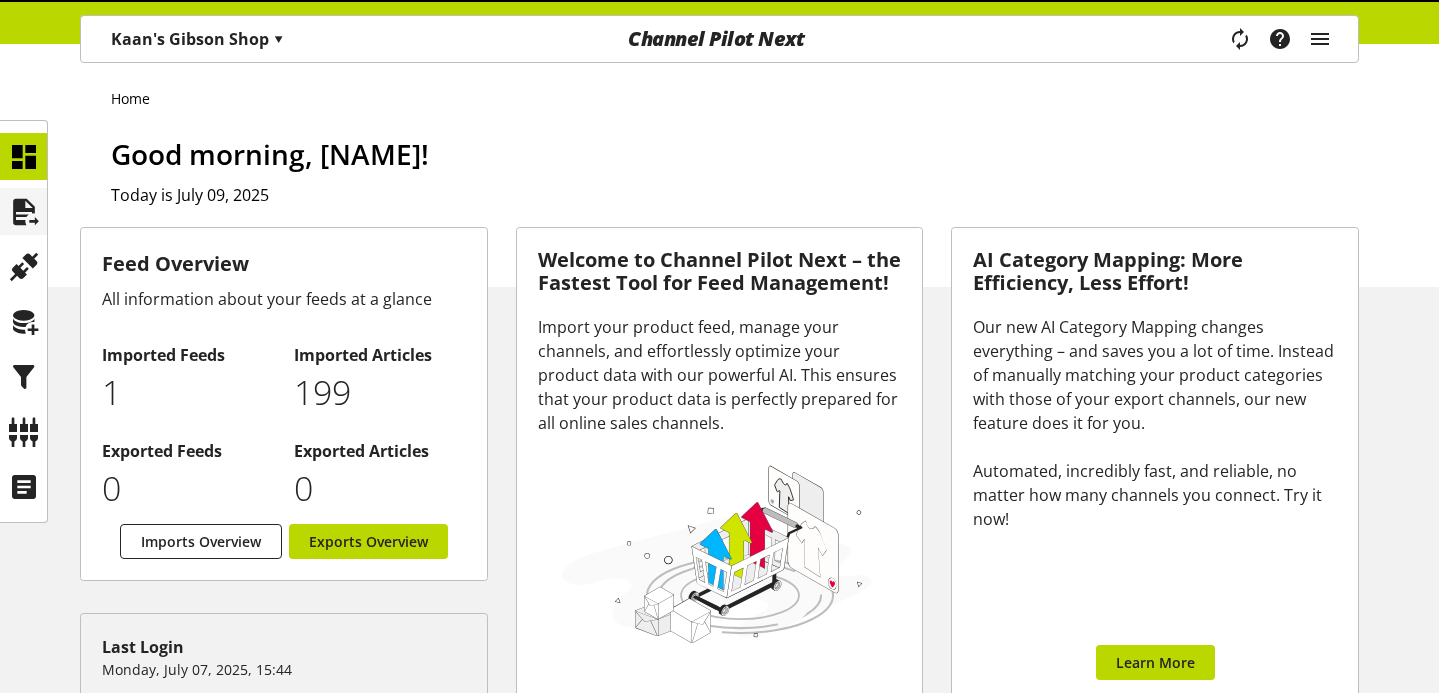 scroll, scrollTop: 0, scrollLeft: 0, axis: both 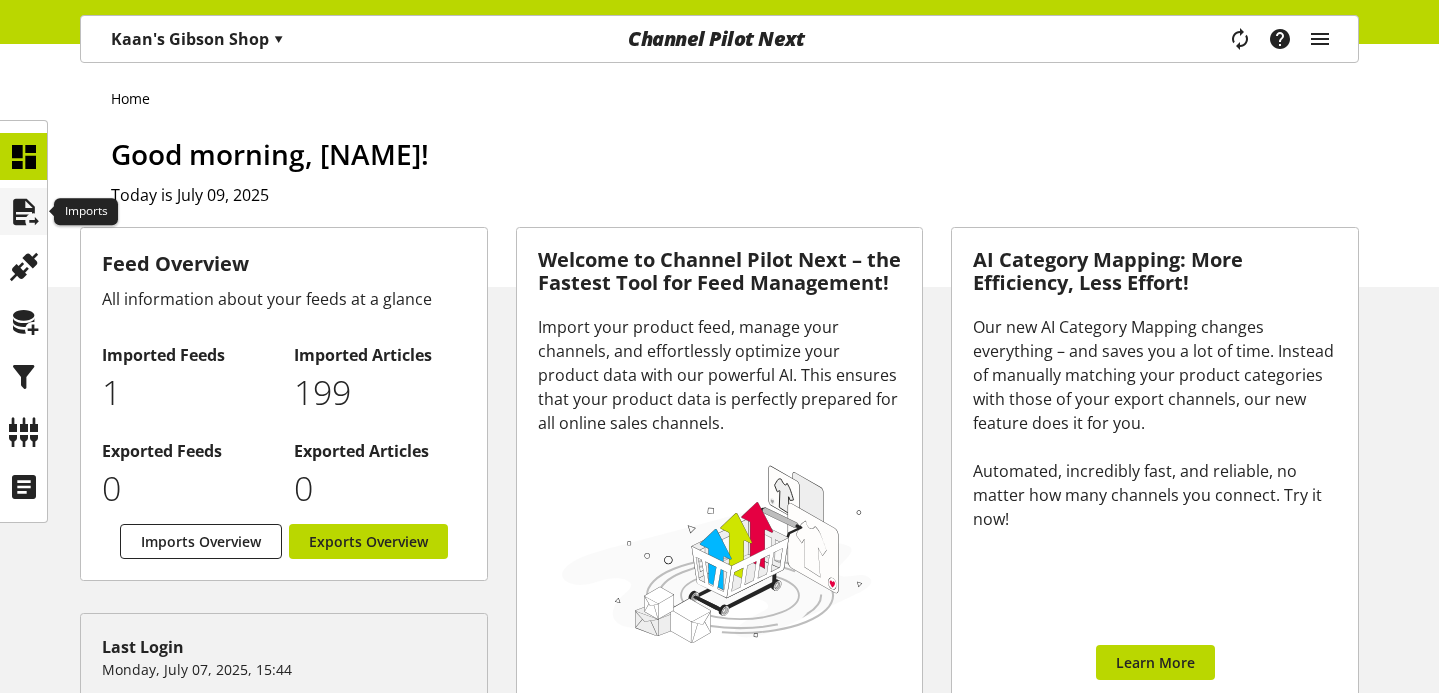 click at bounding box center [24, 212] 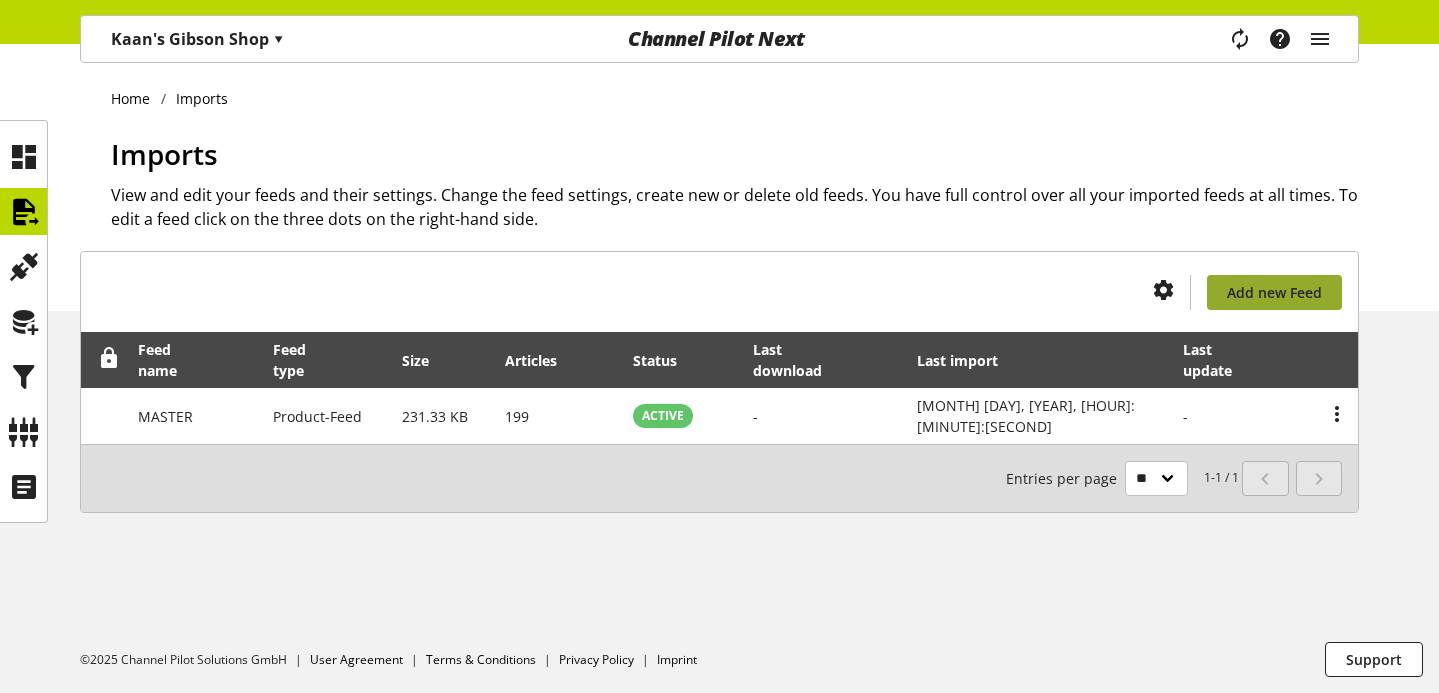click on "Add new Feed" at bounding box center (1274, 292) 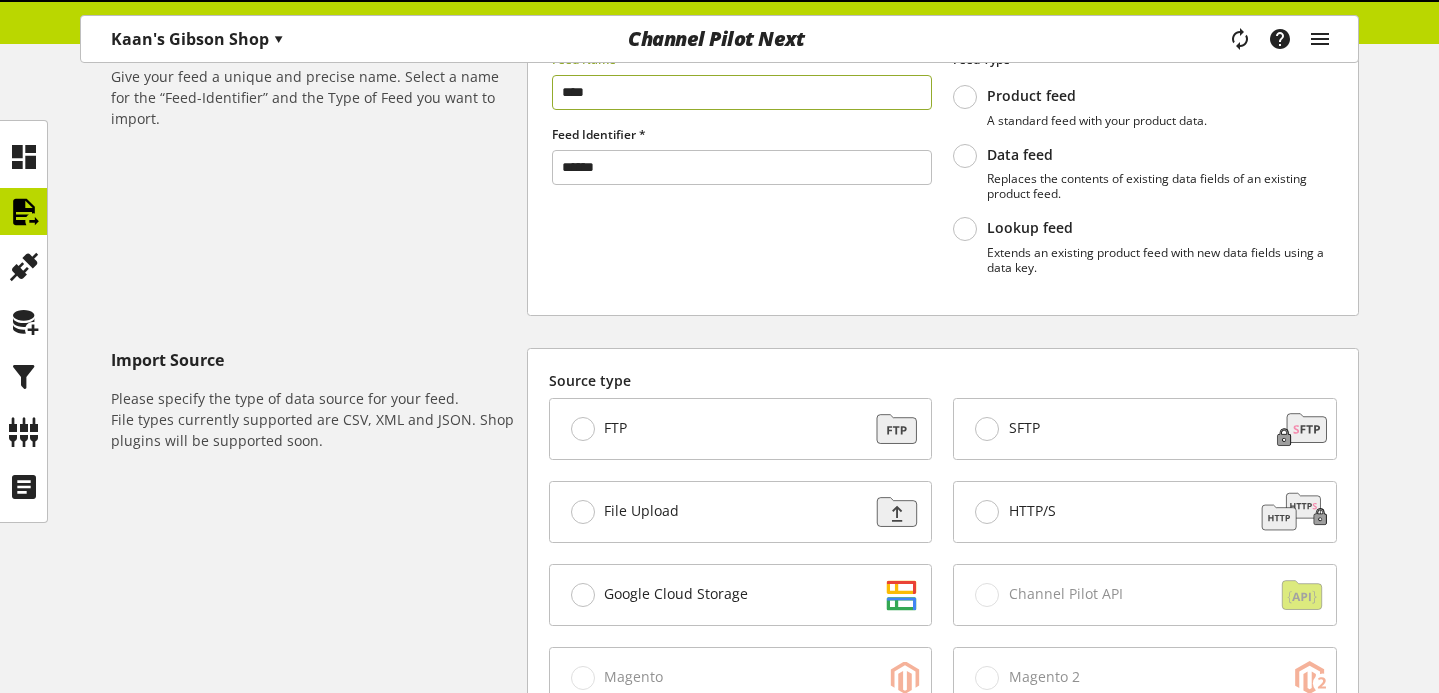scroll, scrollTop: 369, scrollLeft: 0, axis: vertical 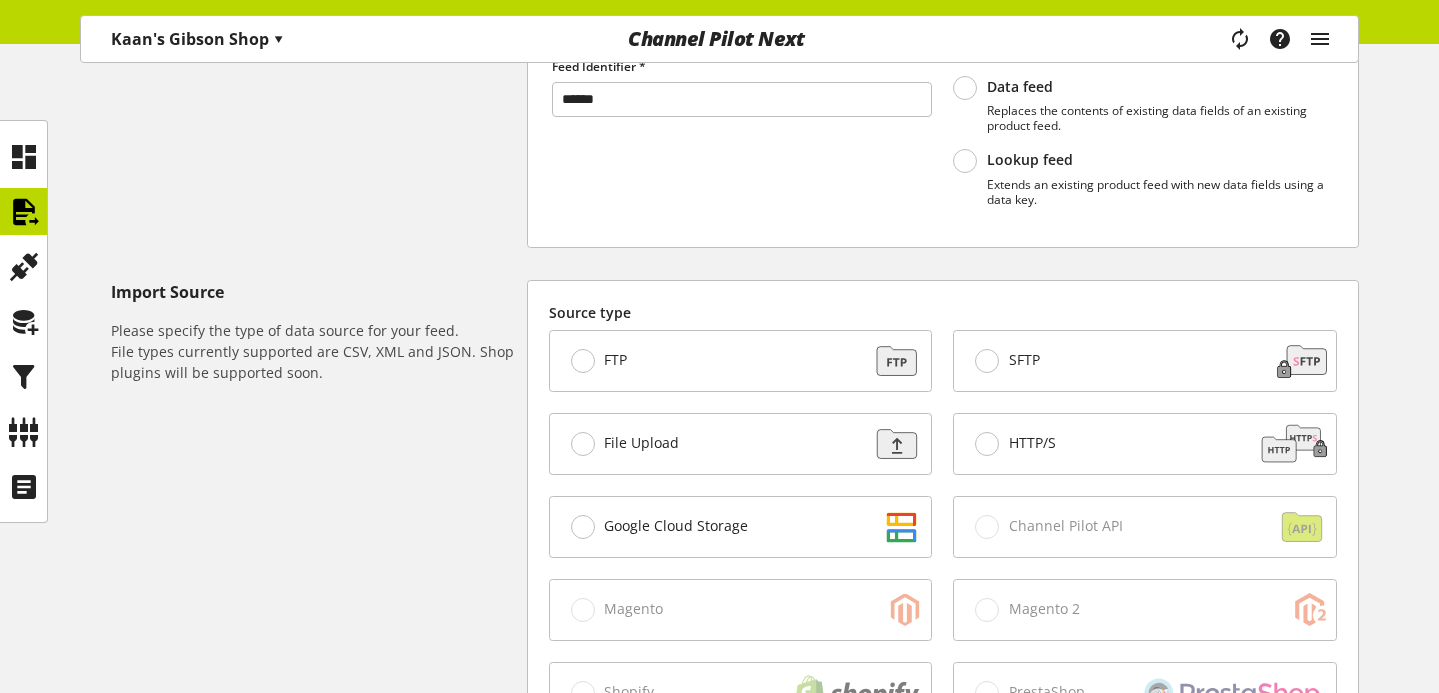 type on "****" 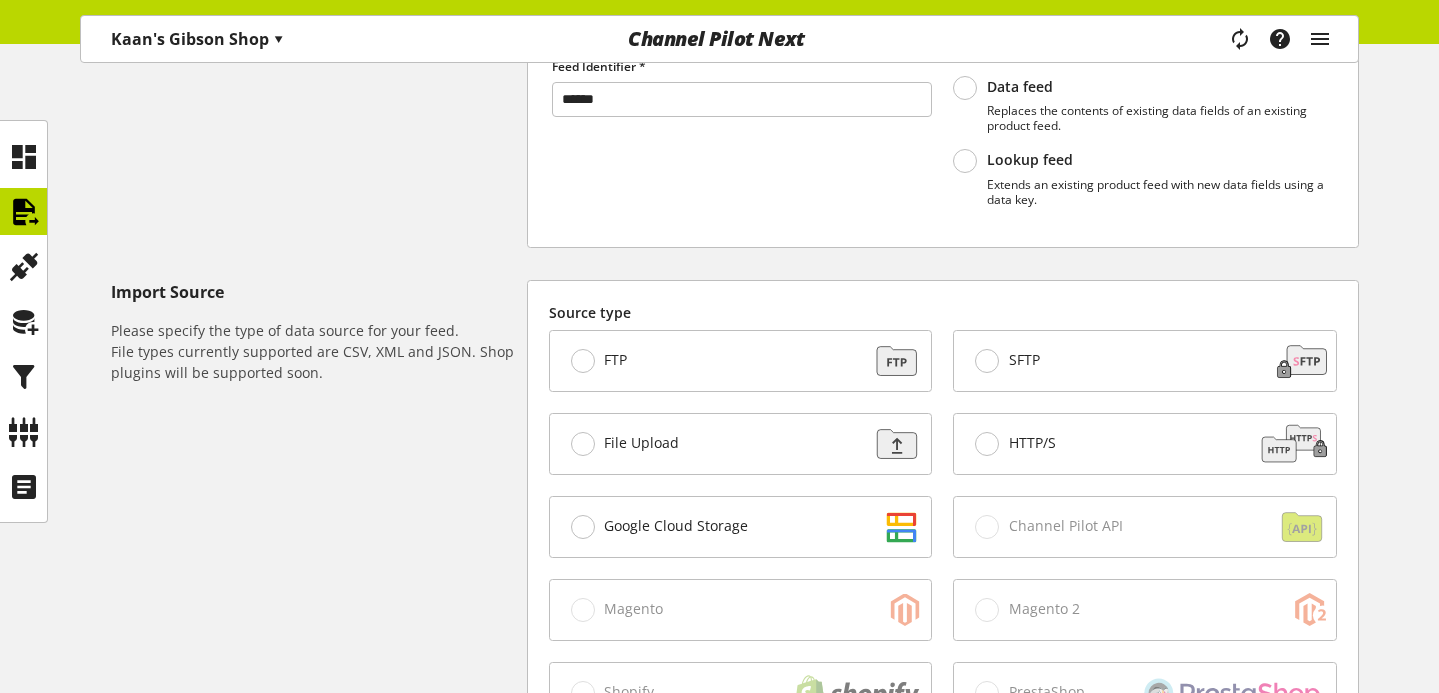 scroll, scrollTop: 1024, scrollLeft: 0, axis: vertical 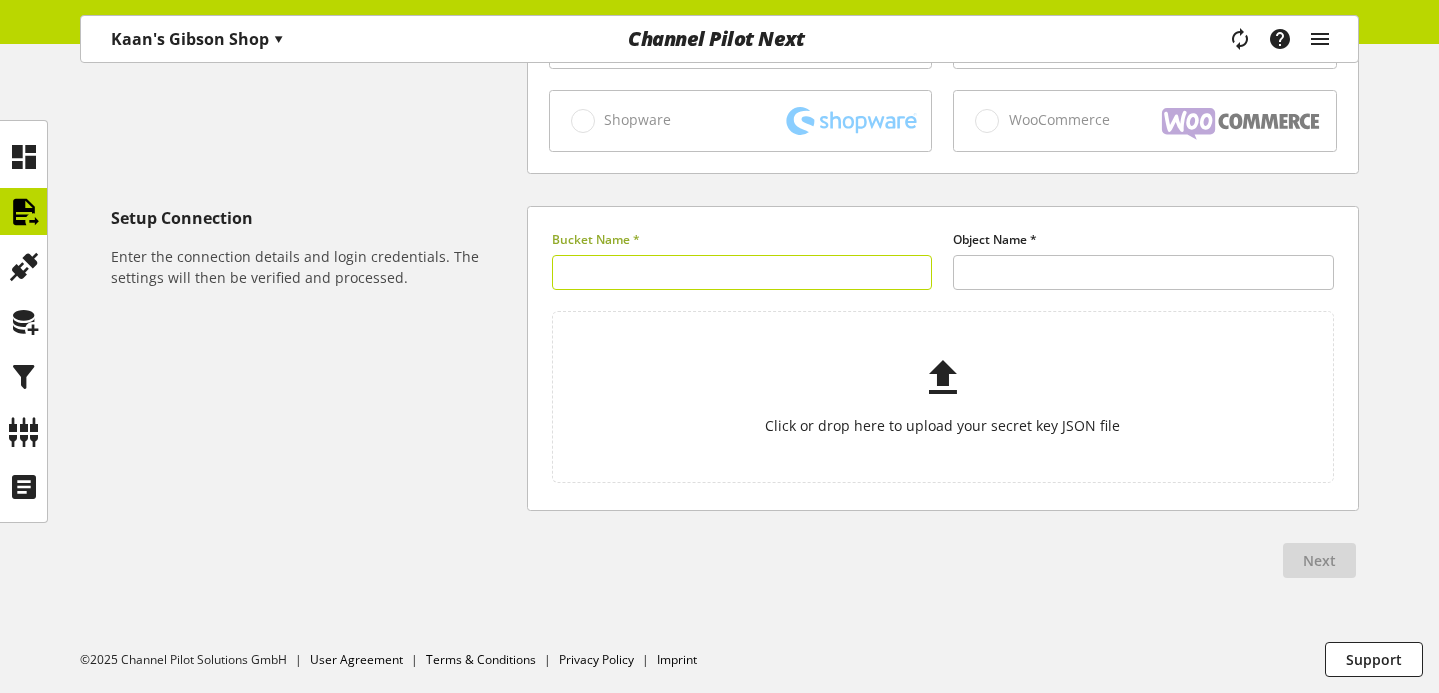 click at bounding box center [742, 272] 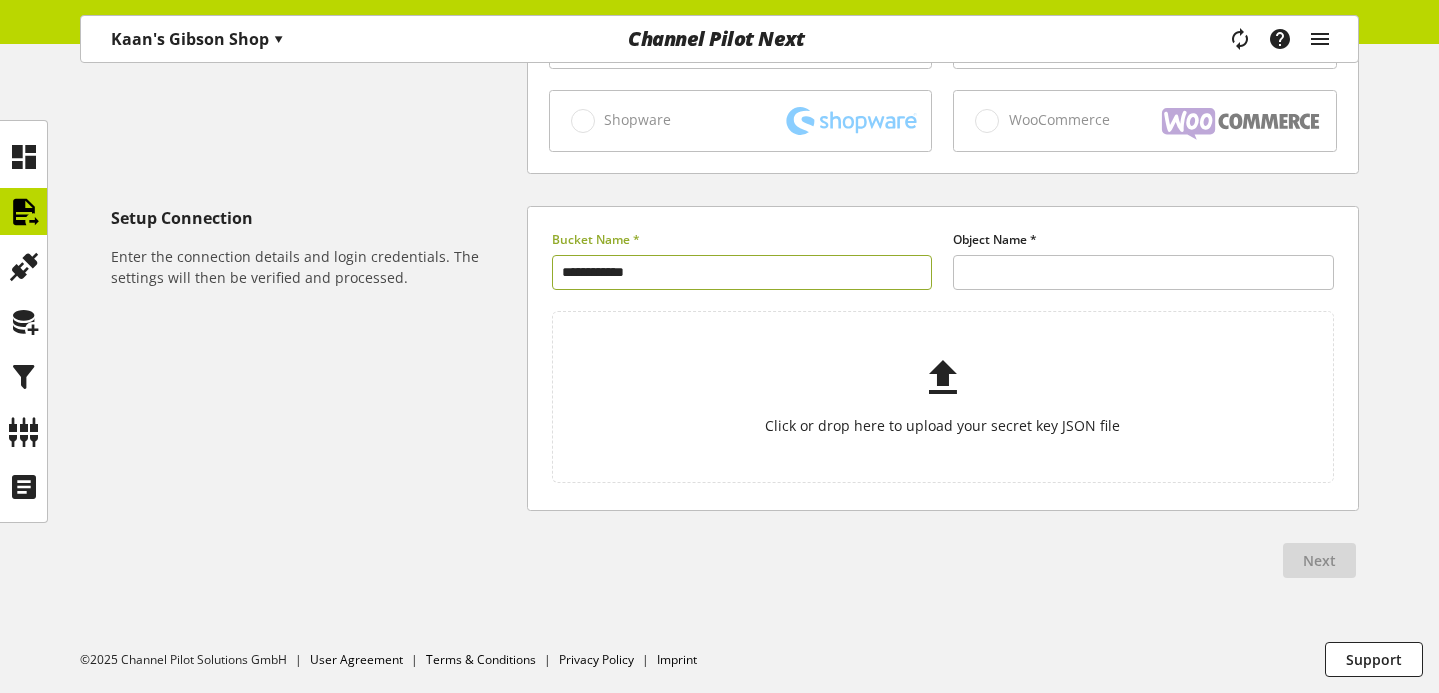 type on "**********" 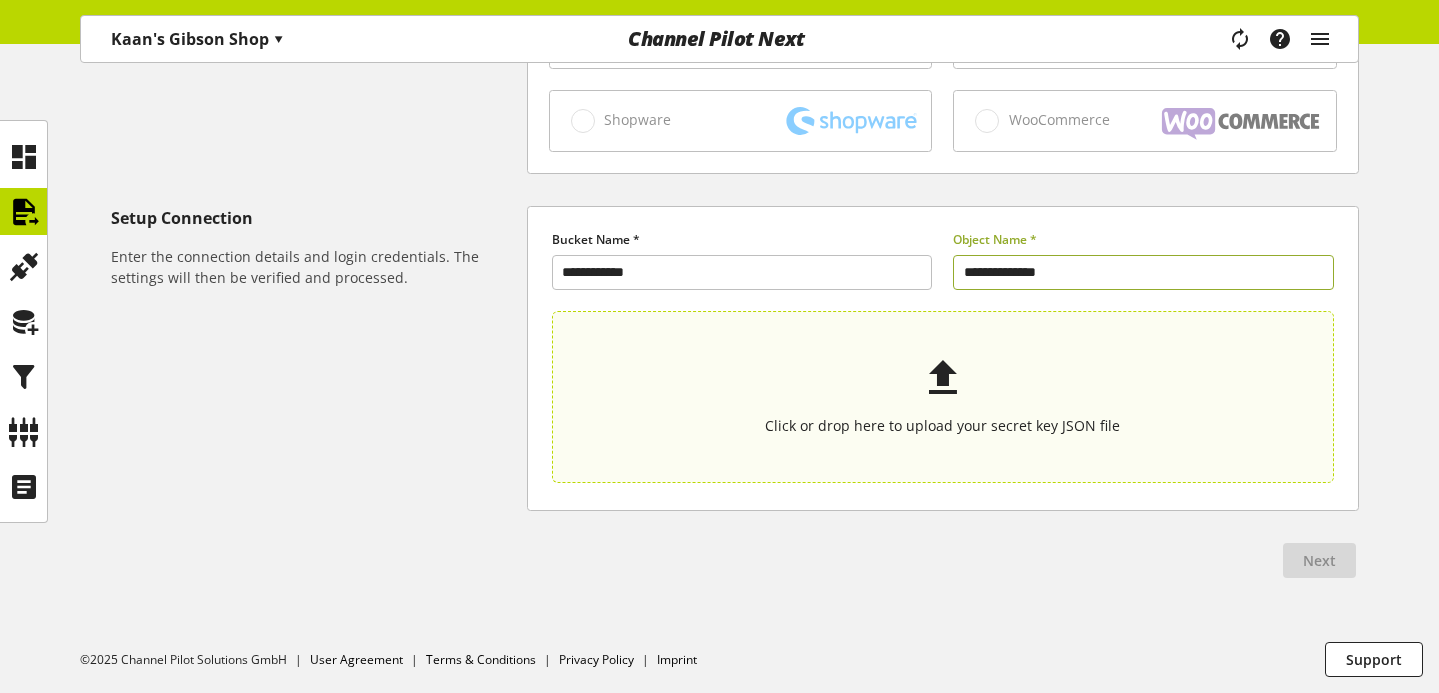 type on "**********" 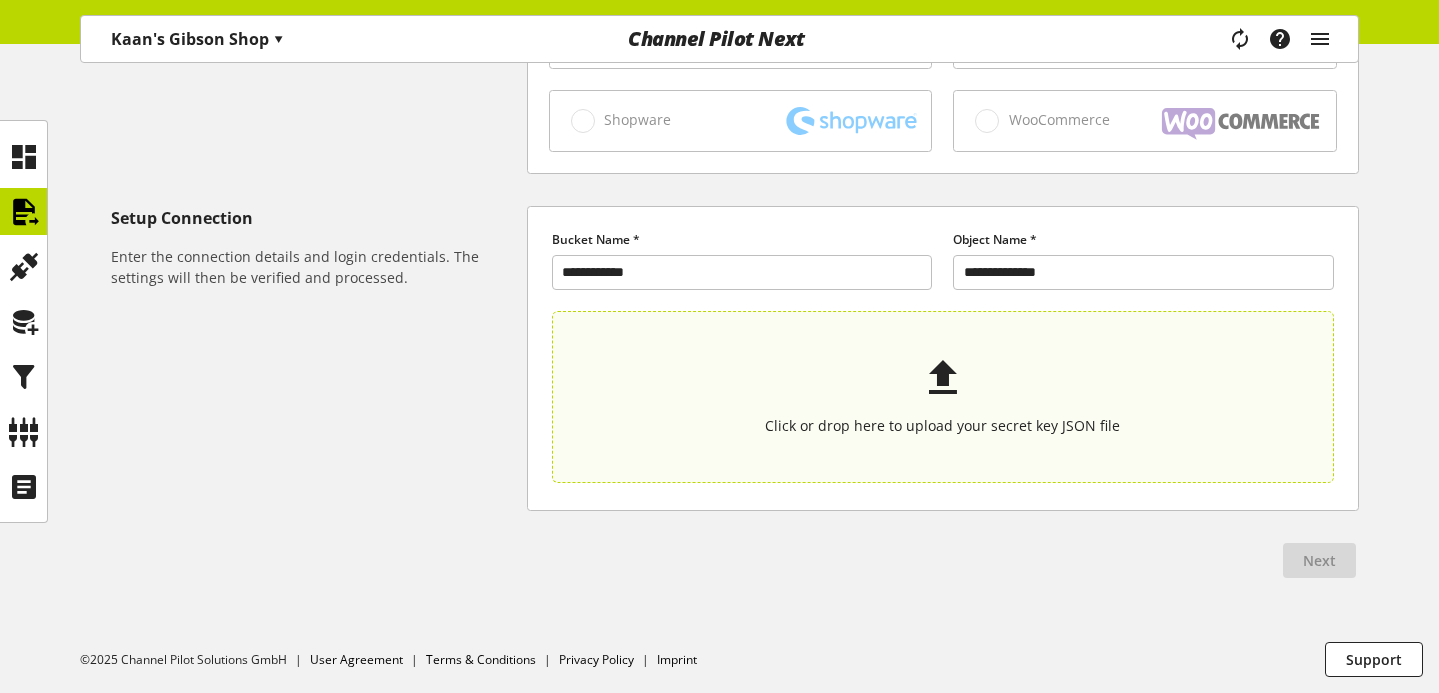 type on "**********" 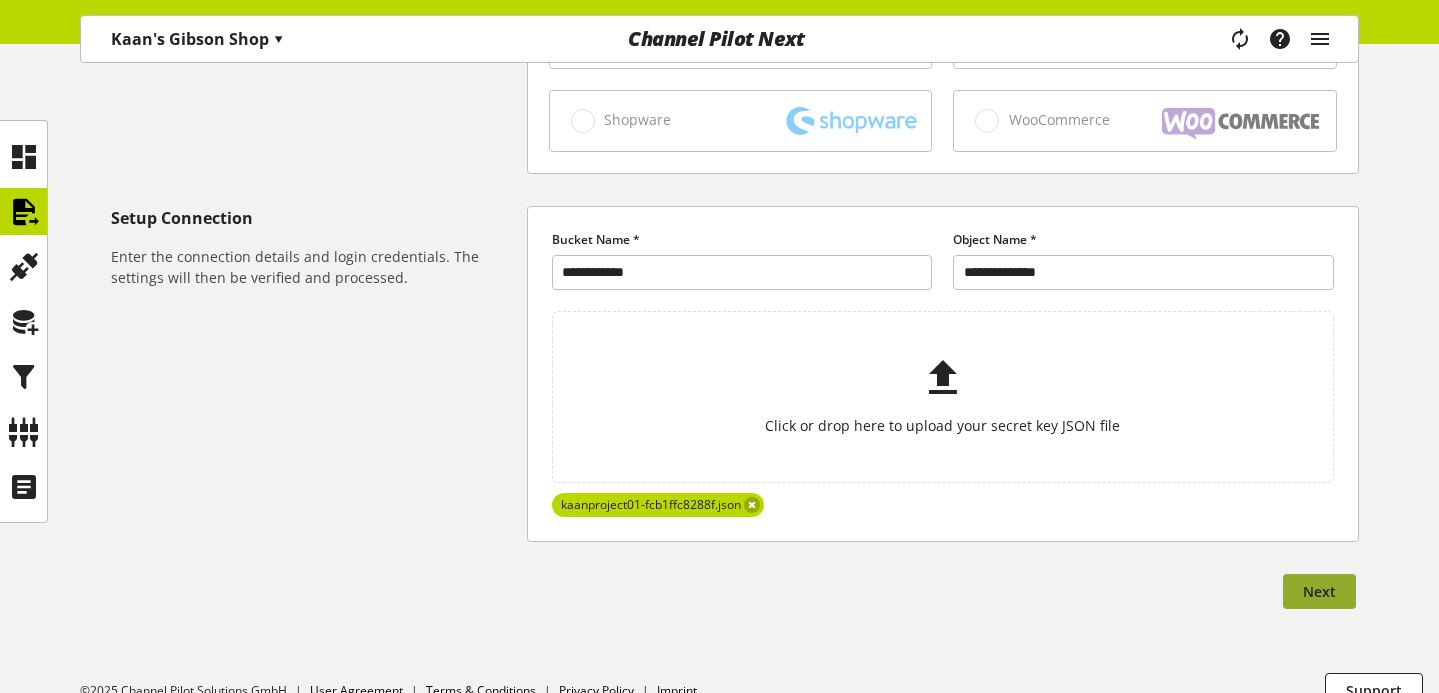 click on "Next" at bounding box center (1319, 591) 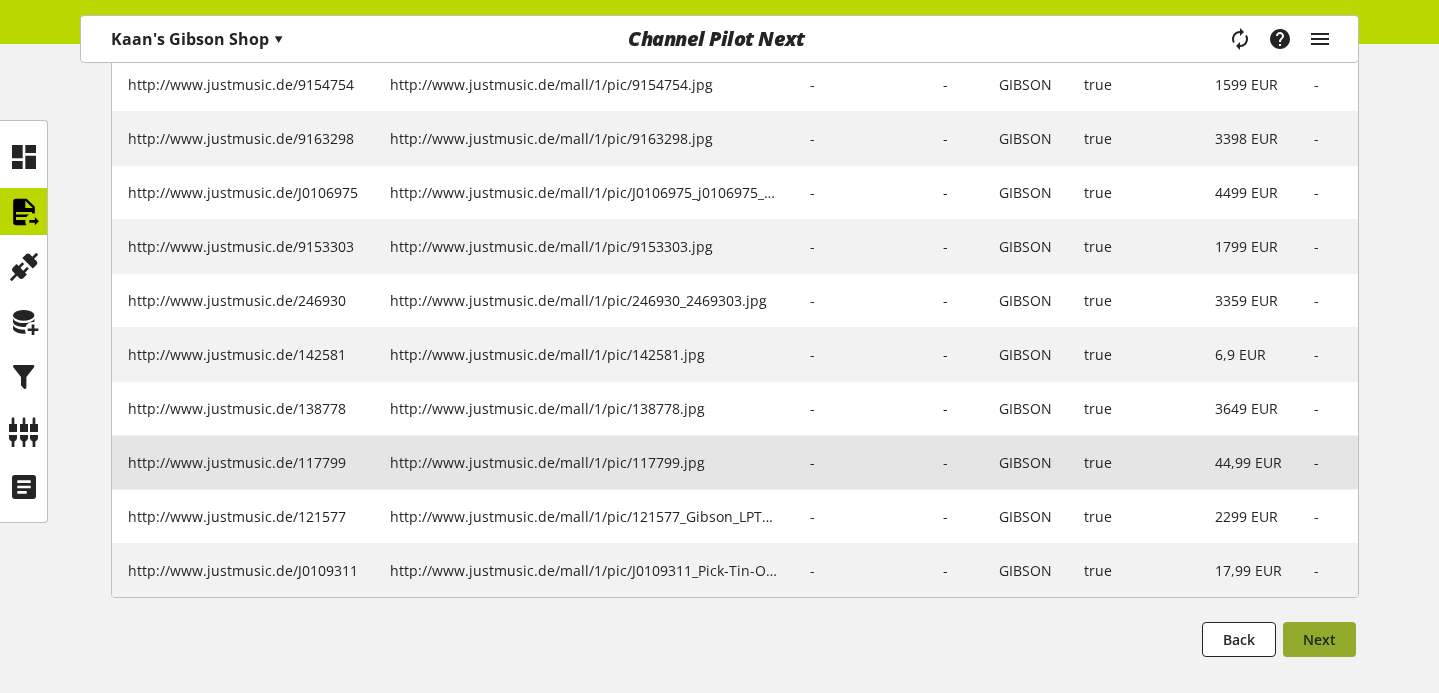scroll, scrollTop: 676, scrollLeft: 0, axis: vertical 